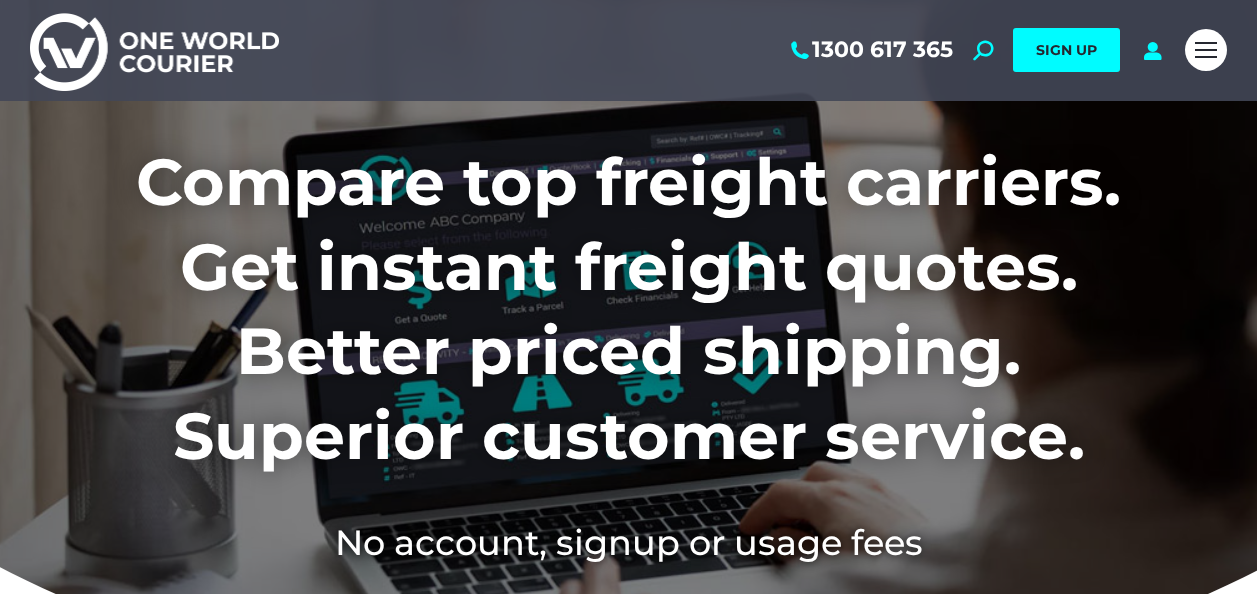 scroll, scrollTop: 0, scrollLeft: 0, axis: both 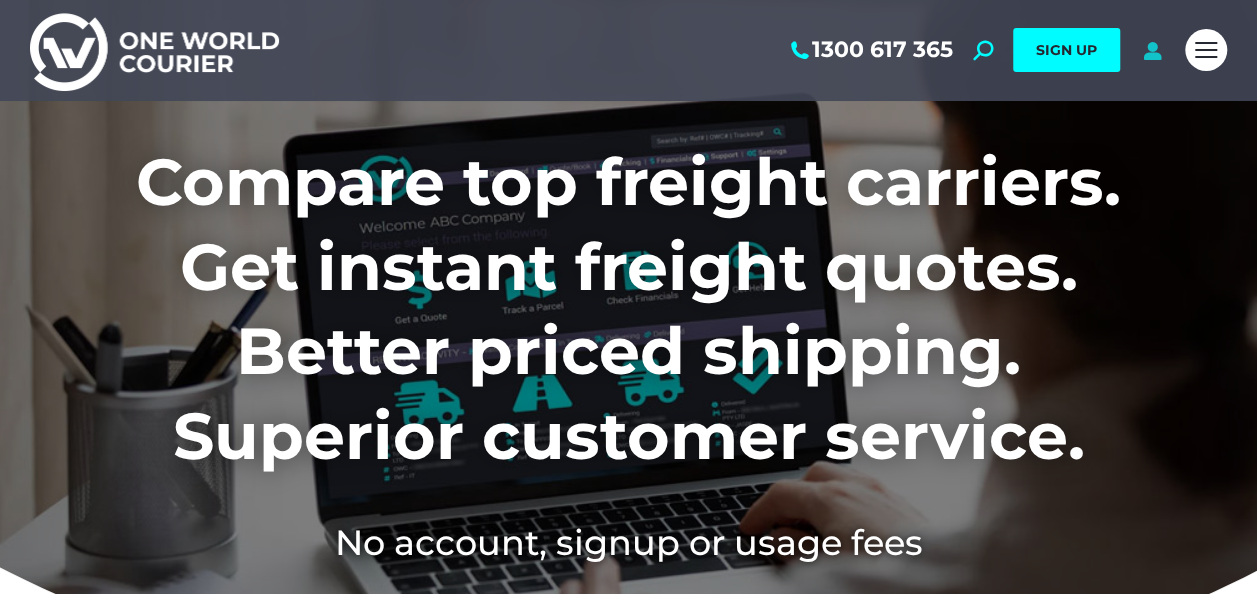 click at bounding box center (1152, 50) 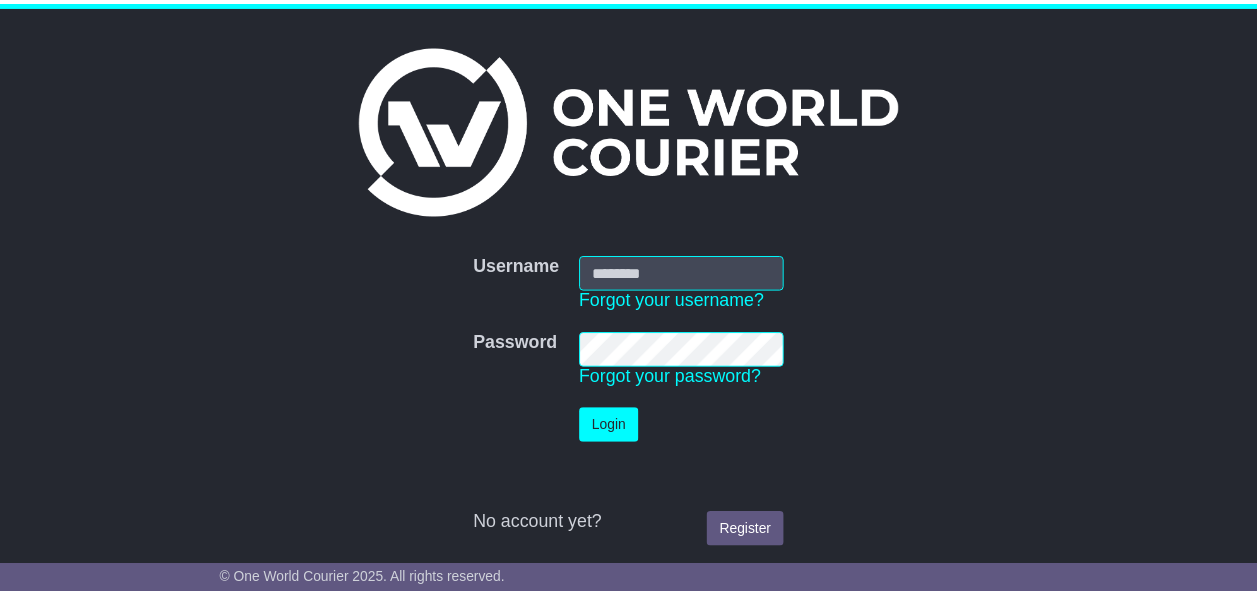 scroll, scrollTop: 0, scrollLeft: 0, axis: both 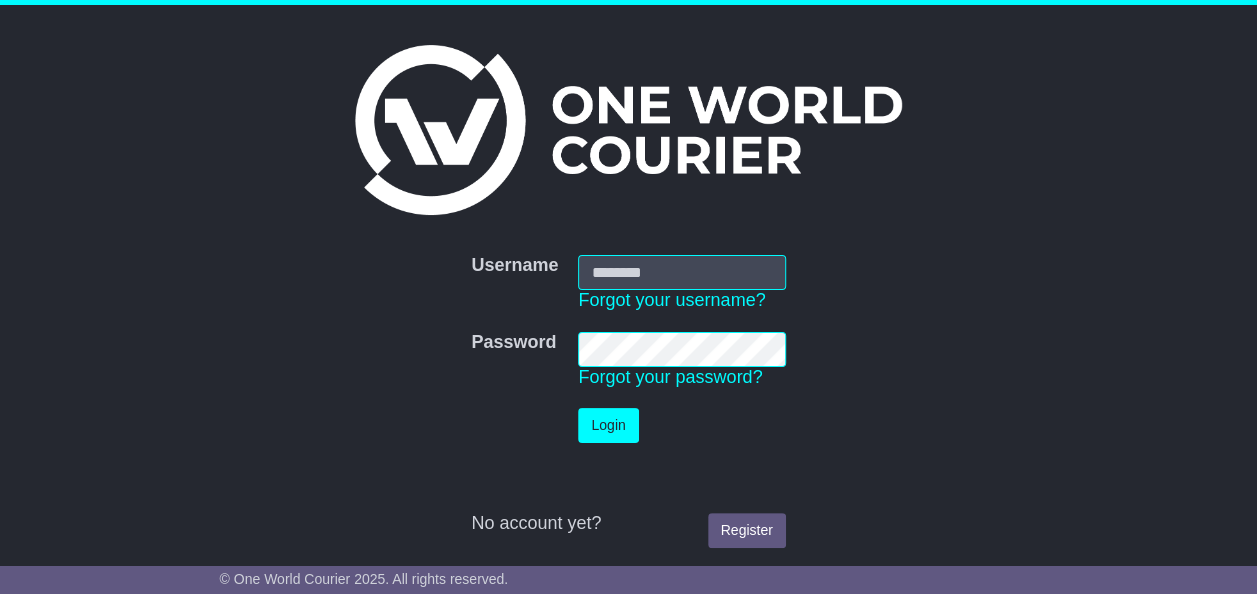 type on "**********" 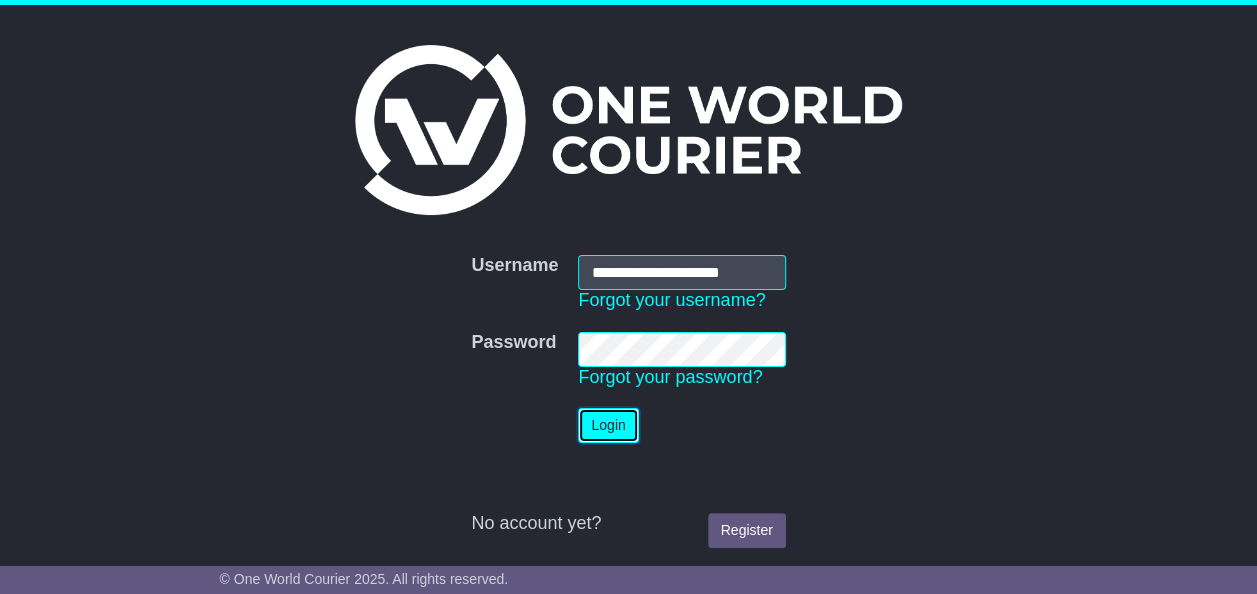 click on "Login" at bounding box center [608, 425] 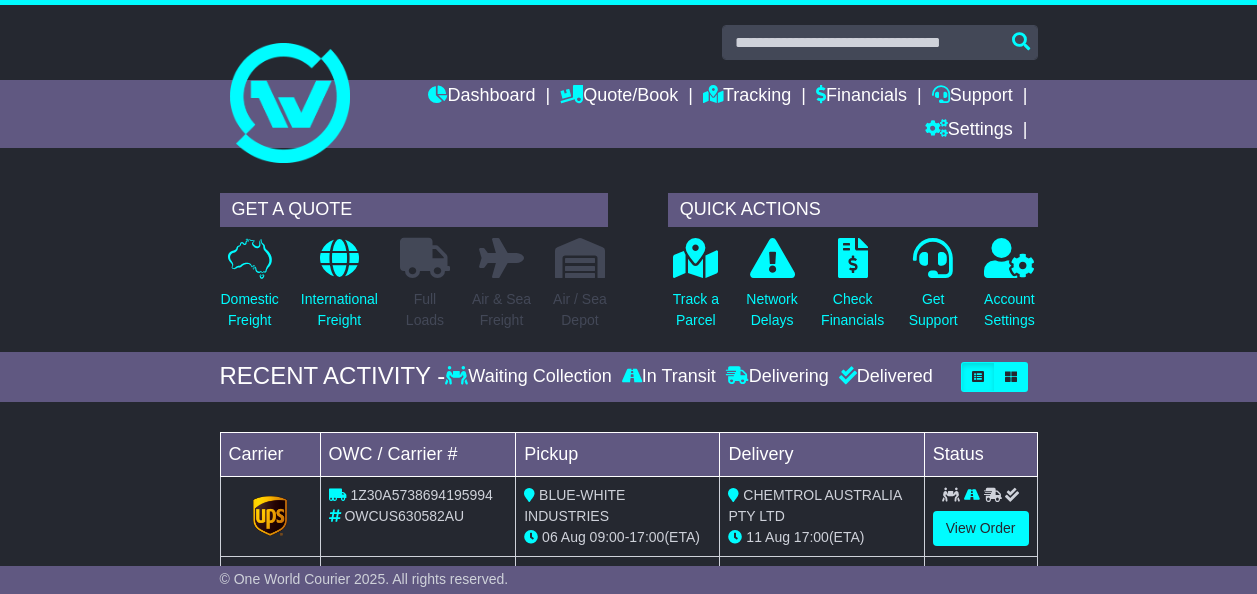 scroll, scrollTop: 0, scrollLeft: 0, axis: both 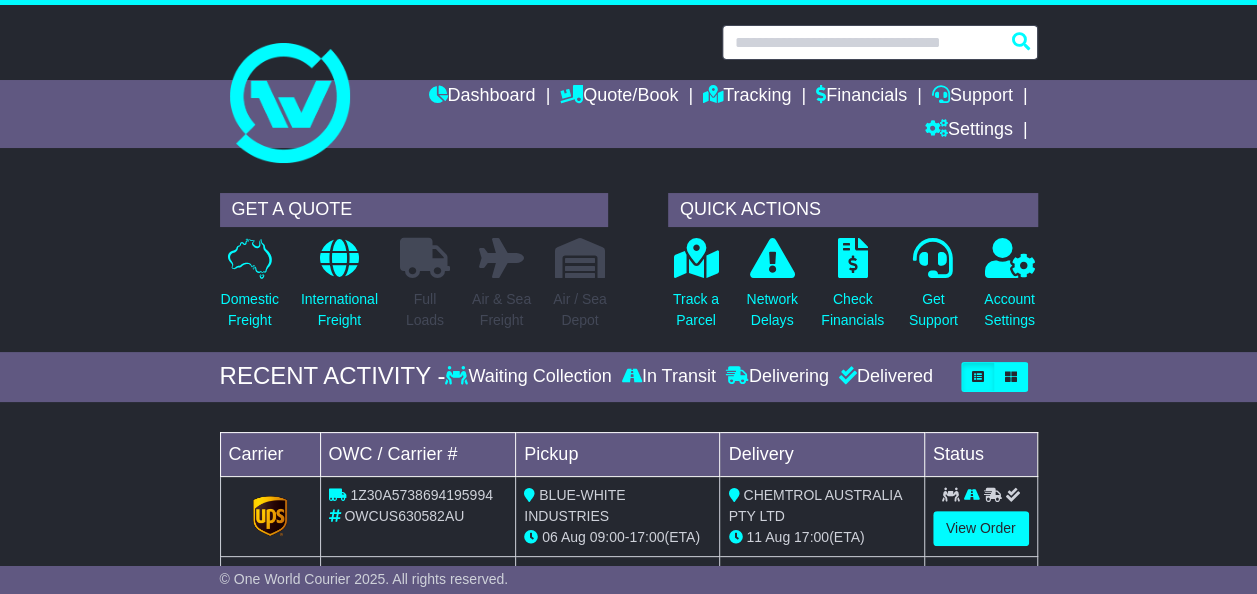click at bounding box center (880, 42) 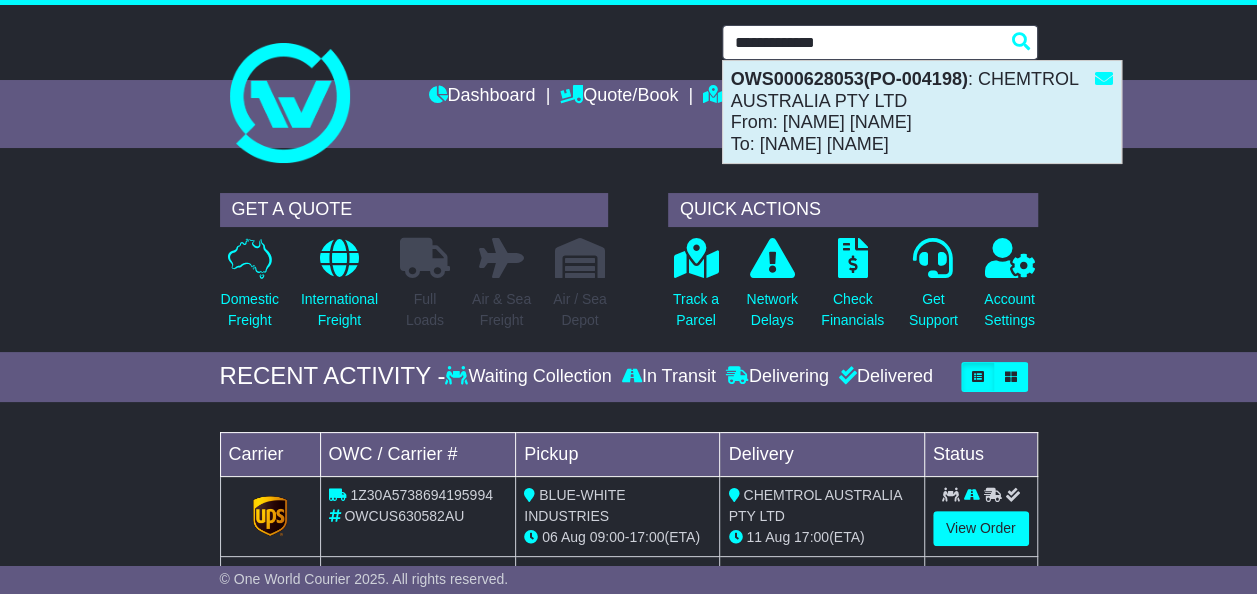 click on "OWS000628053(PO-004198) : CHEMTROL AUSTRALIA PTY LTD From: [NAME] [NAME] To: [NAME] [NAME]" at bounding box center (922, 112) 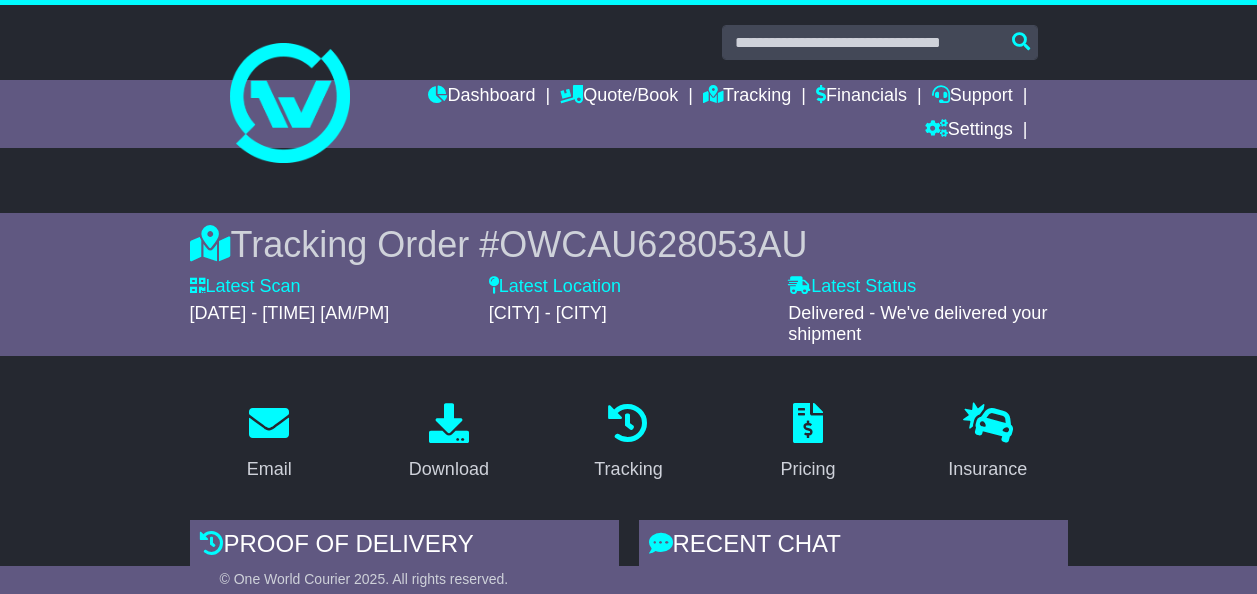 scroll, scrollTop: 0, scrollLeft: 0, axis: both 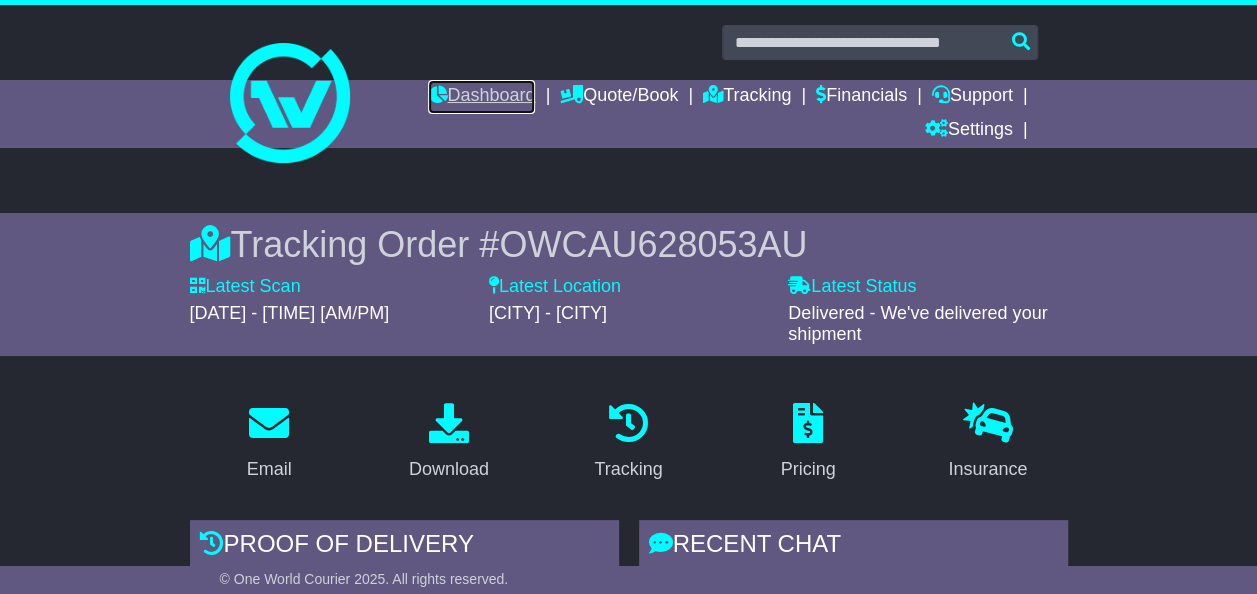 click on "Dashboard" at bounding box center [481, 97] 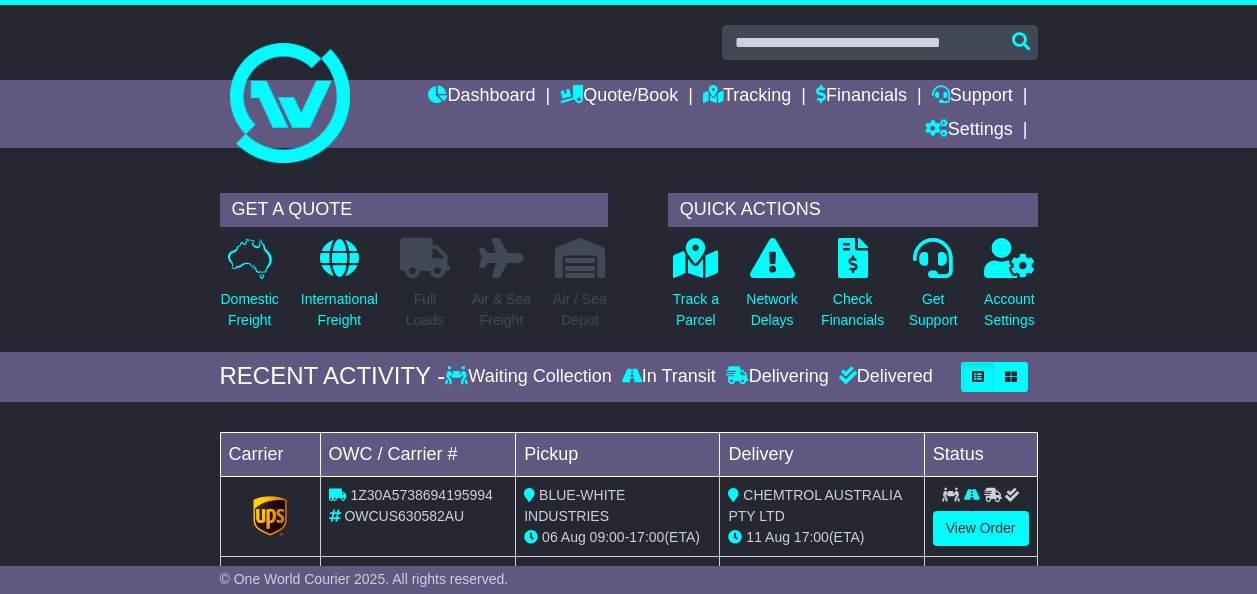 scroll, scrollTop: 0, scrollLeft: 0, axis: both 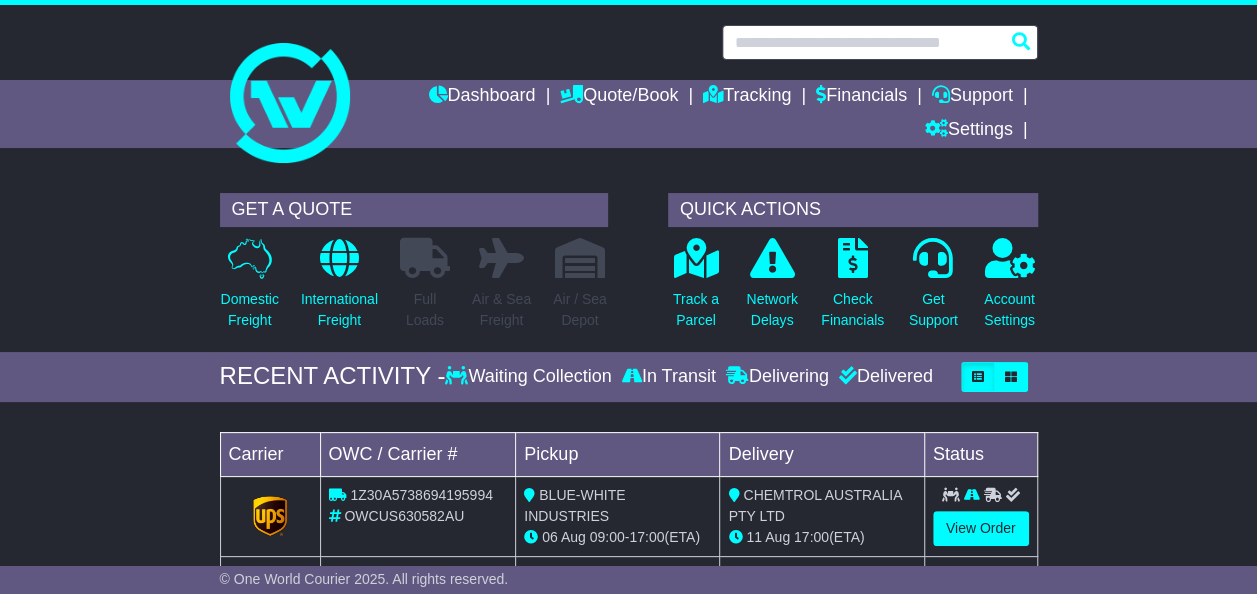 click at bounding box center [880, 42] 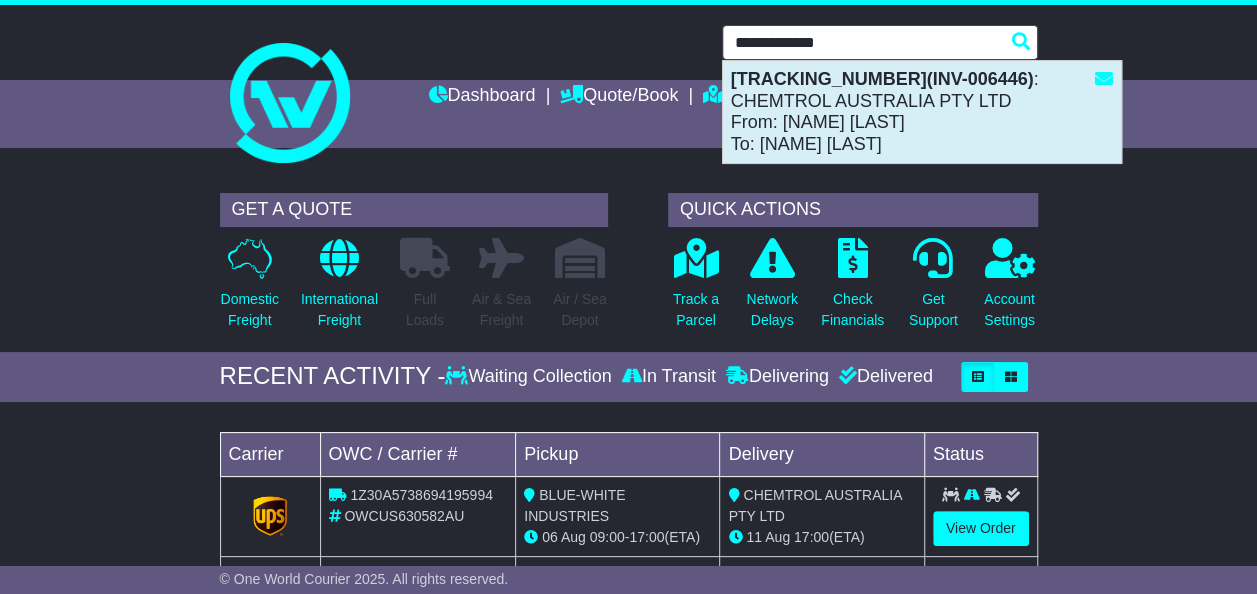 click on "1Z30A5730495330962(INV-006446) : CHEMTROL AUSTRALIA PTY LTD From: Kobby Green To: Anthony Palmer" at bounding box center [922, 112] 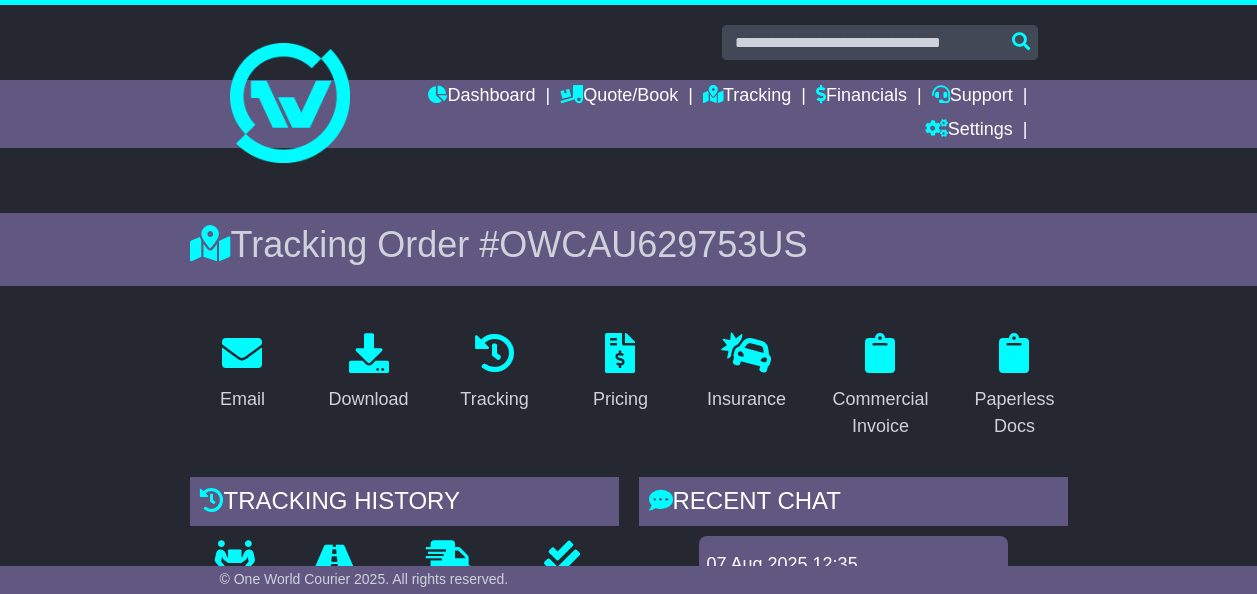 scroll, scrollTop: 0, scrollLeft: 0, axis: both 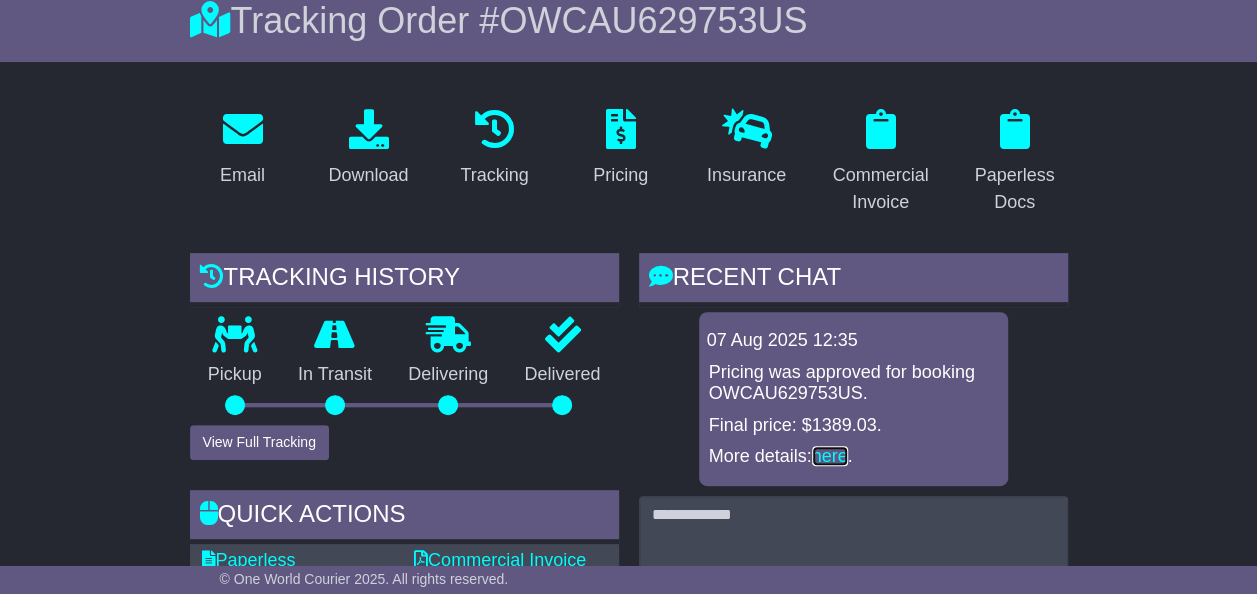 click on "here" at bounding box center [830, 456] 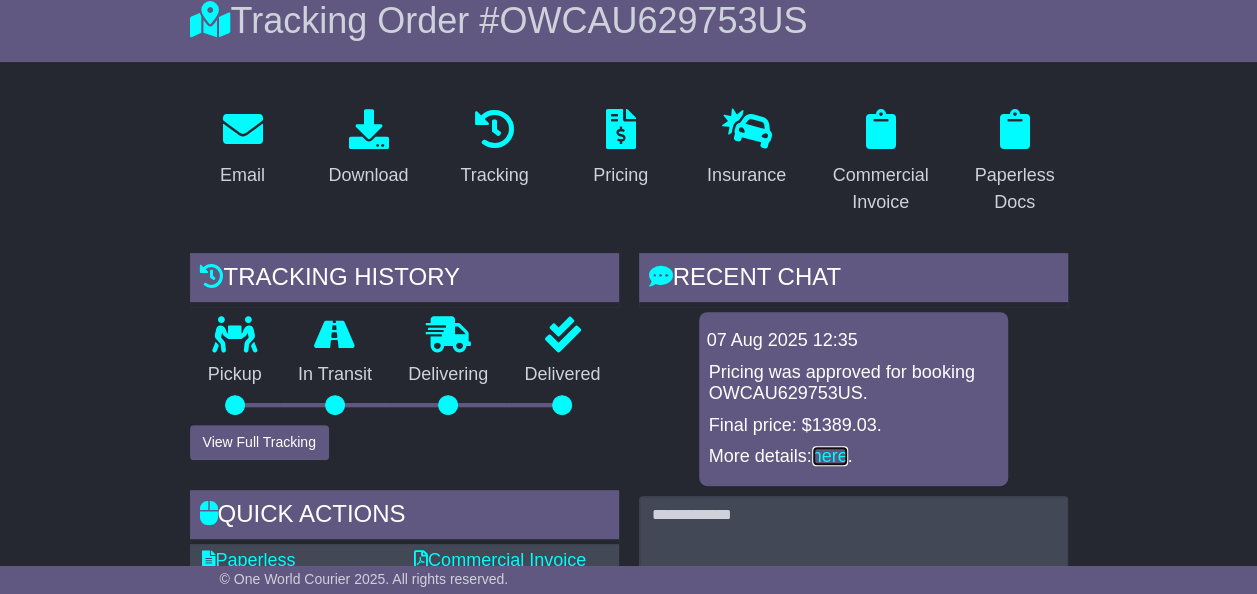 scroll, scrollTop: 0, scrollLeft: 0, axis: both 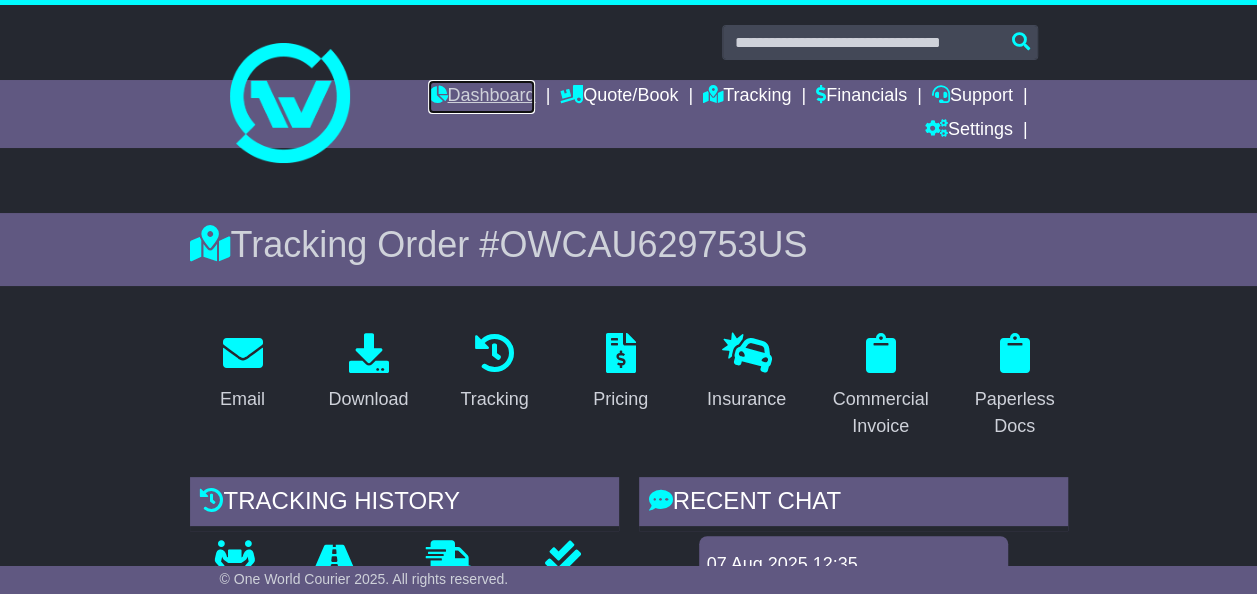 click on "Dashboard" at bounding box center (481, 97) 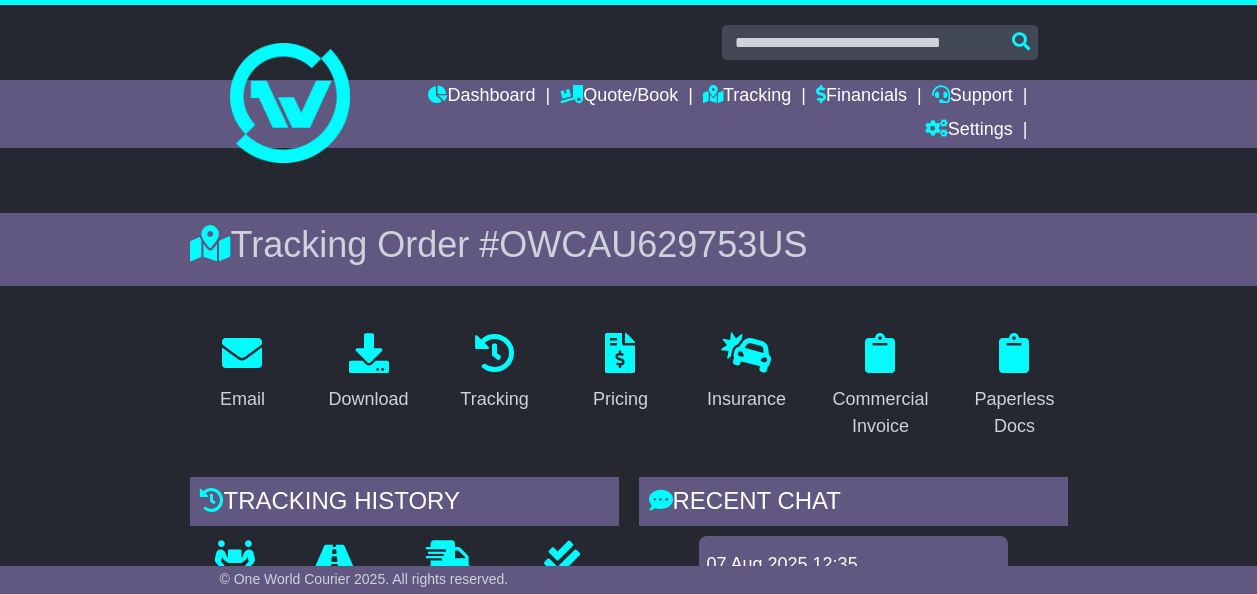 scroll, scrollTop: 0, scrollLeft: 0, axis: both 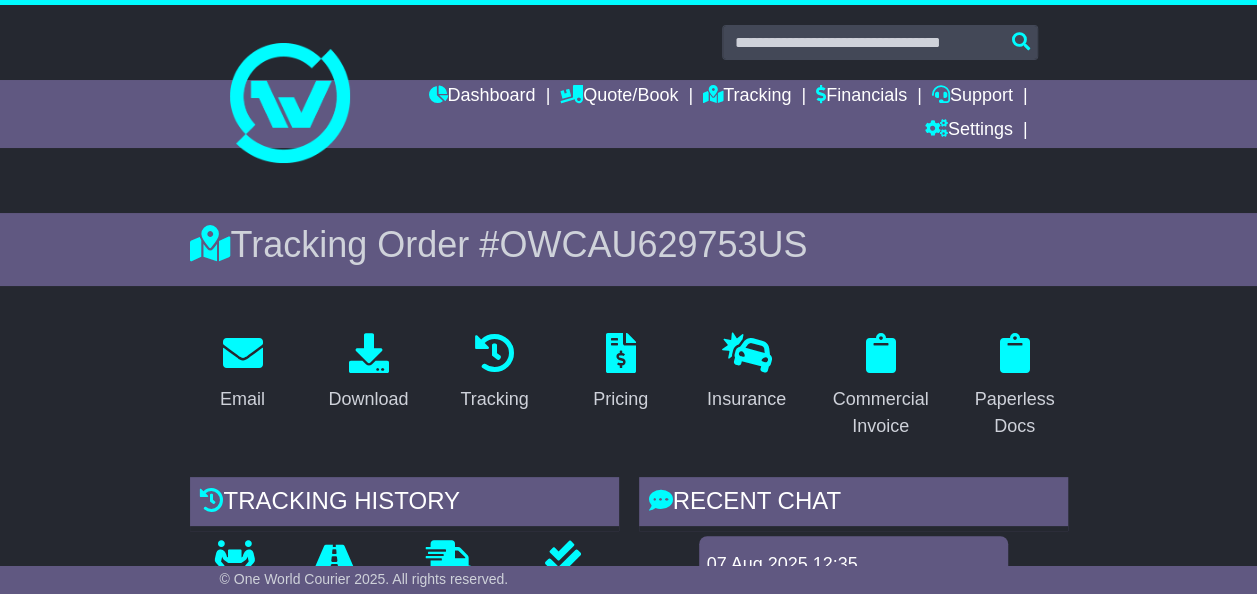 click on "Tracking Order # [TRACKING_NUMBER]" at bounding box center [628, 249] 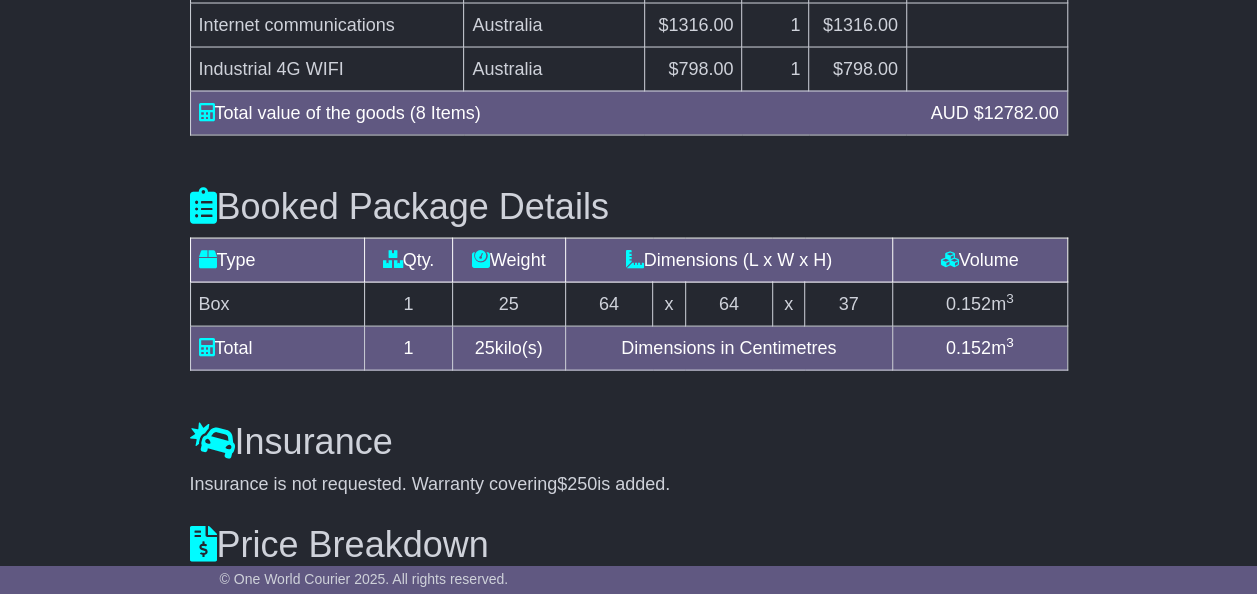 scroll, scrollTop: 2358, scrollLeft: 0, axis: vertical 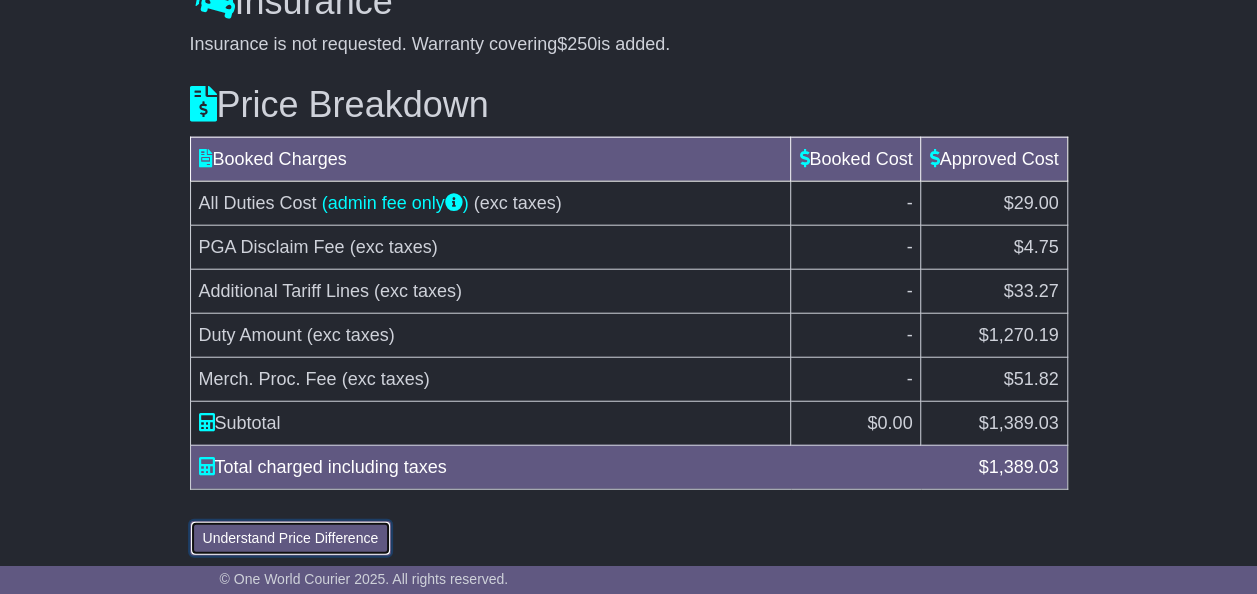 click on "Understand Price Difference" at bounding box center (291, 538) 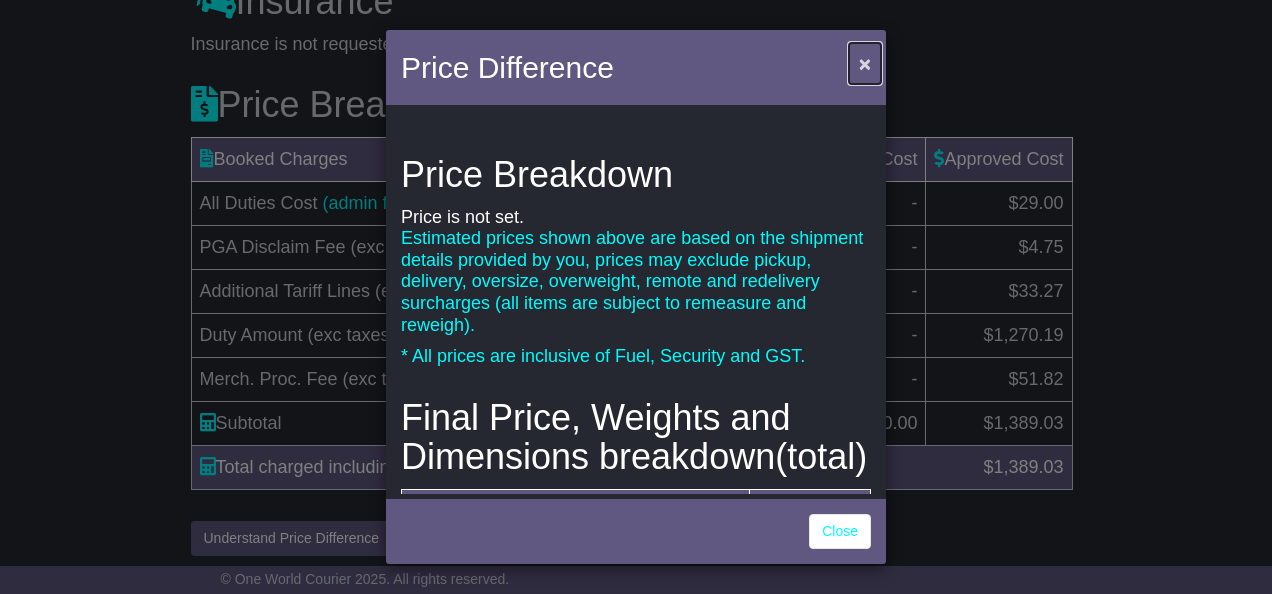 click on "×" at bounding box center (865, 63) 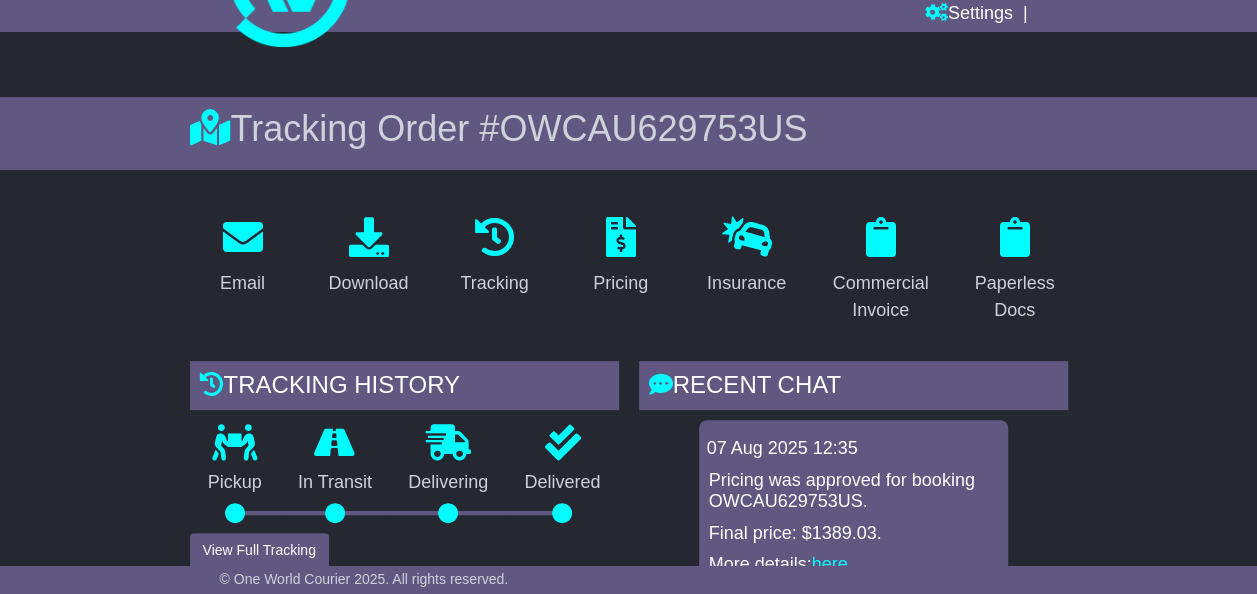 scroll, scrollTop: 0, scrollLeft: 0, axis: both 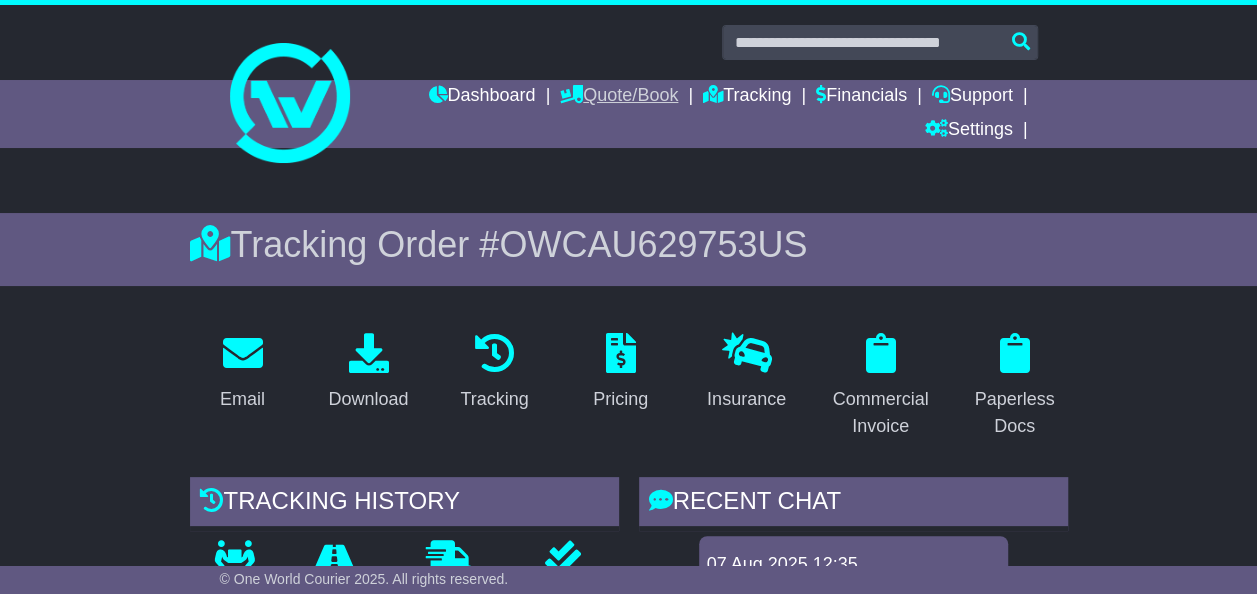 click on "Quote/Book" at bounding box center [619, 97] 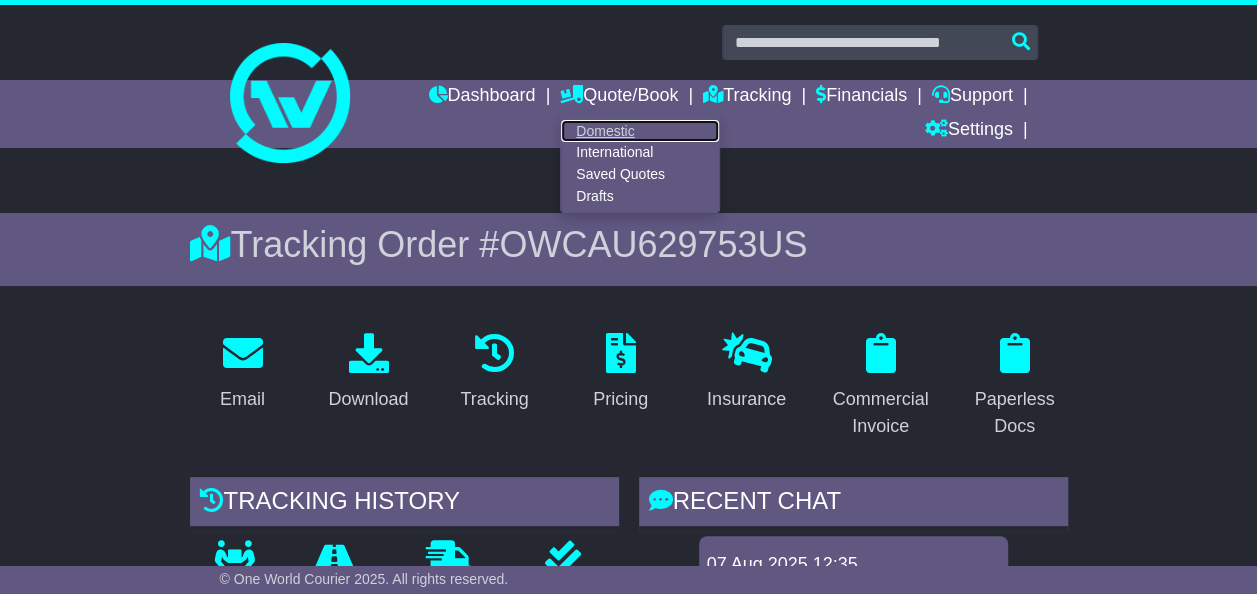 click on "Domestic" at bounding box center (640, 131) 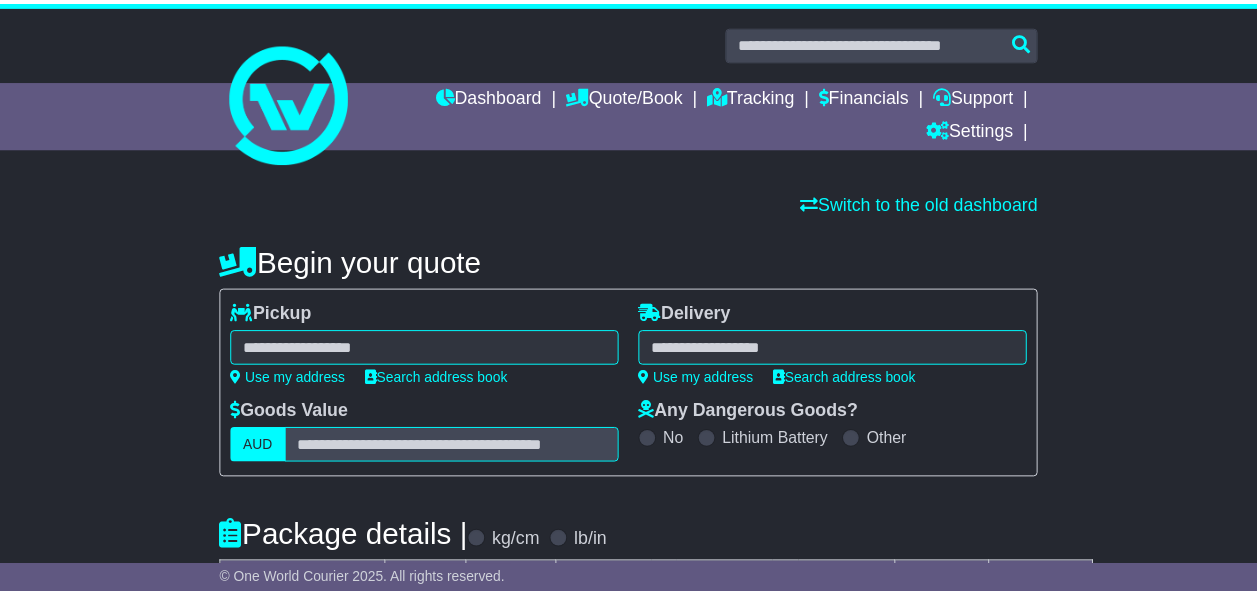 scroll, scrollTop: 0, scrollLeft: 0, axis: both 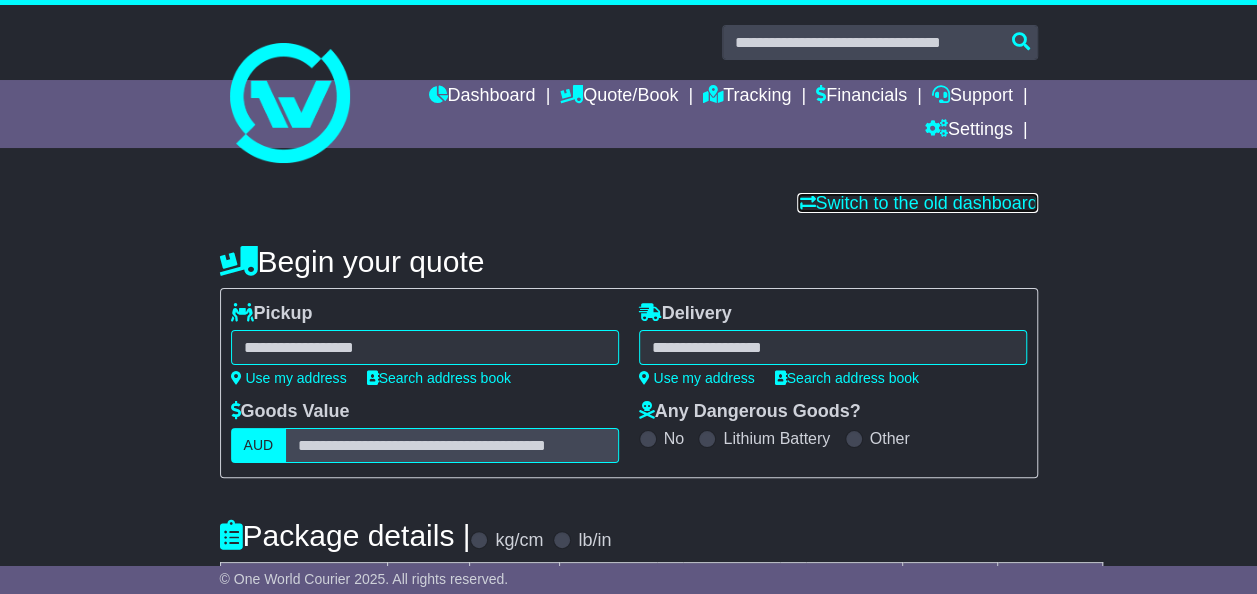 click on "Switch to the old dashboard" at bounding box center [917, 203] 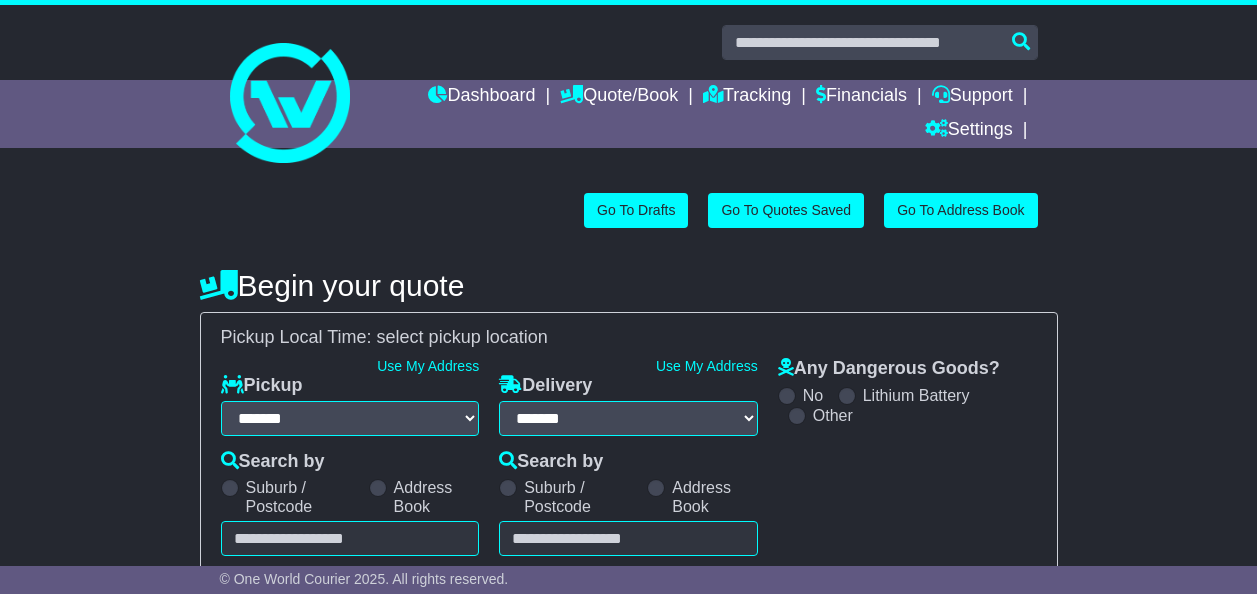 select on "**" 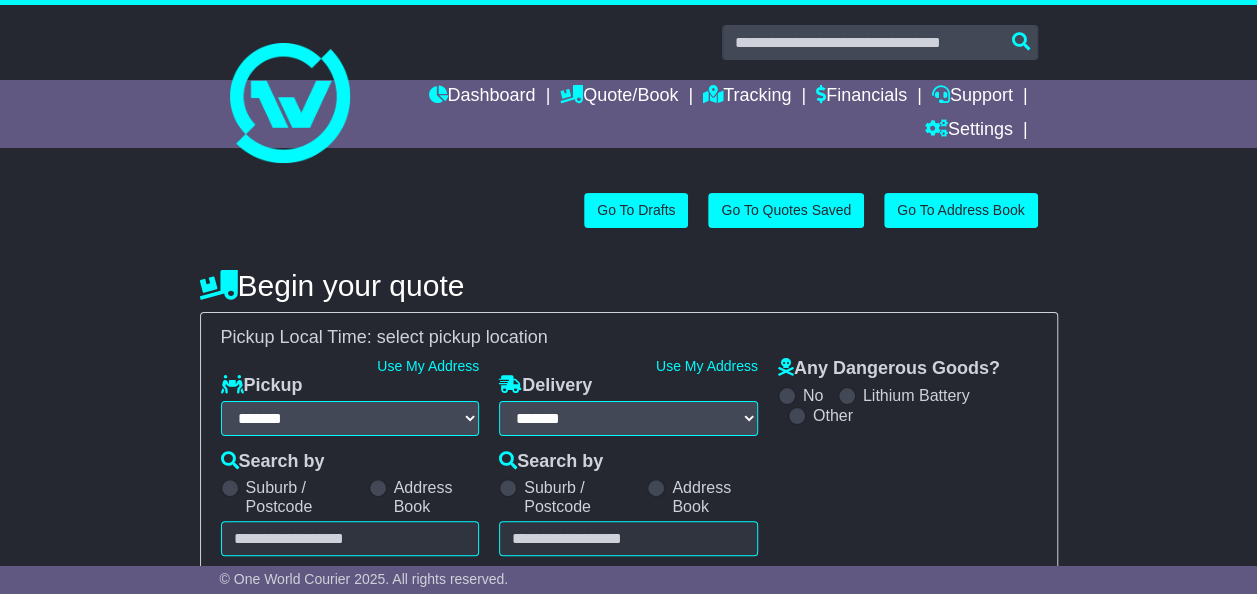 scroll, scrollTop: 0, scrollLeft: 0, axis: both 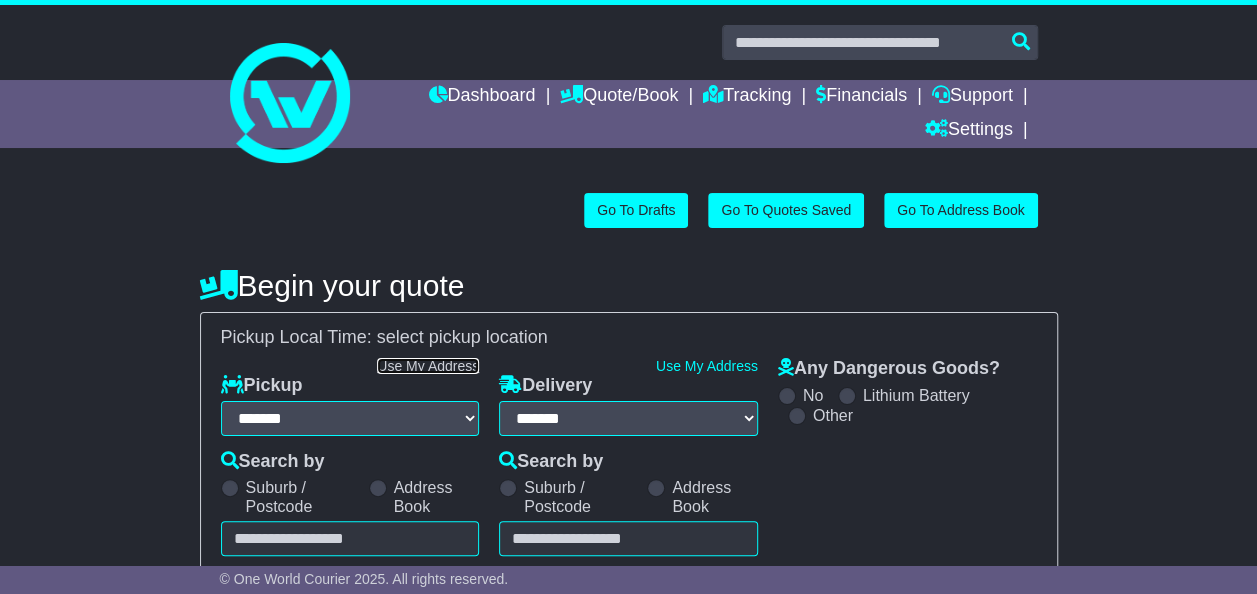 click on "Use My Address" at bounding box center (428, 366) 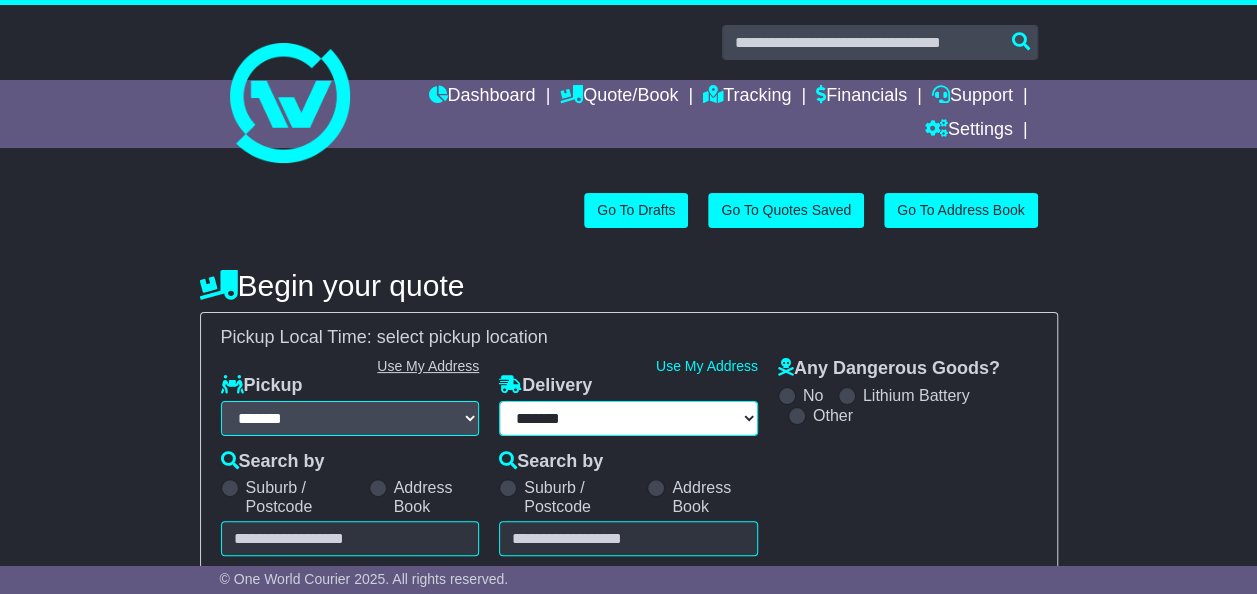 type on "**********" 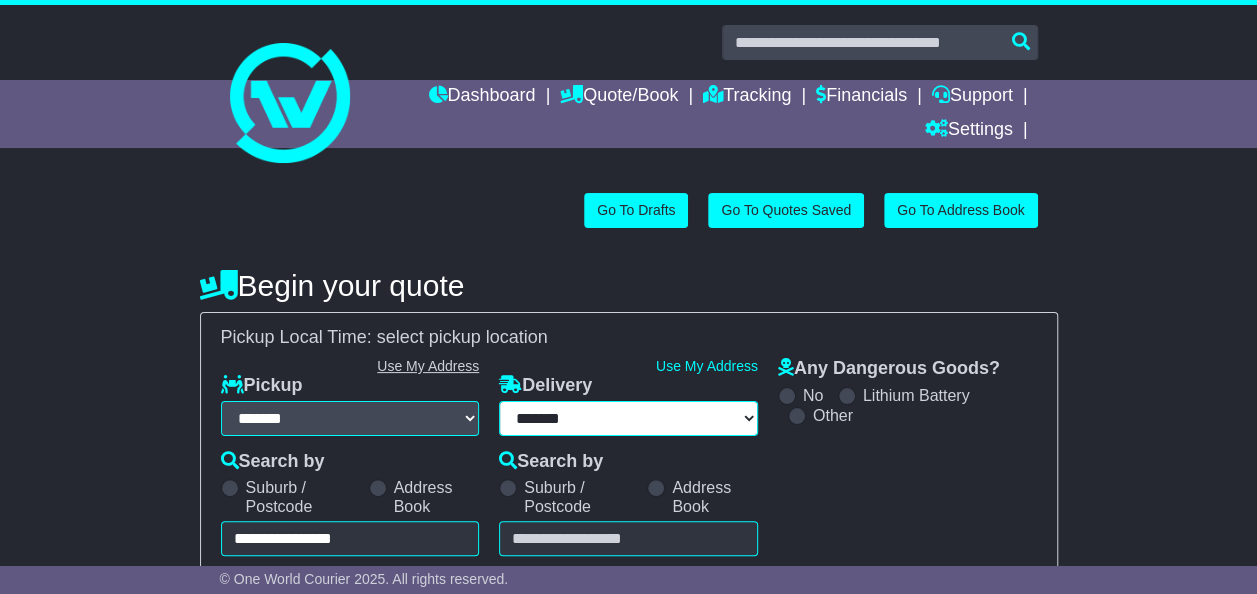select on "**********" 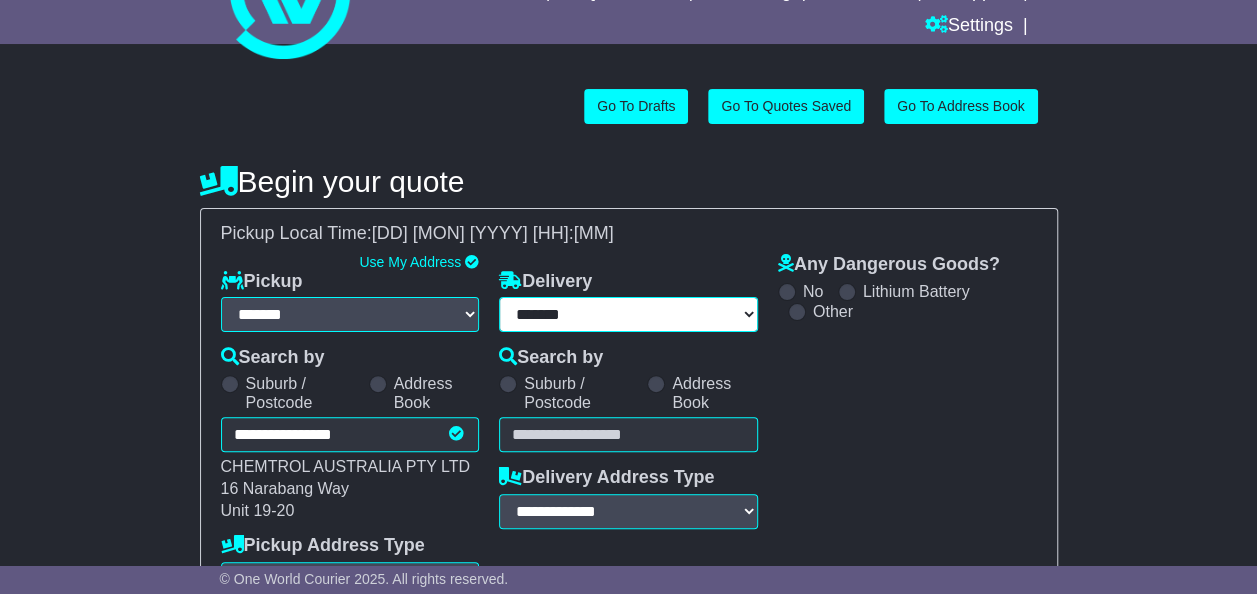 scroll, scrollTop: 220, scrollLeft: 0, axis: vertical 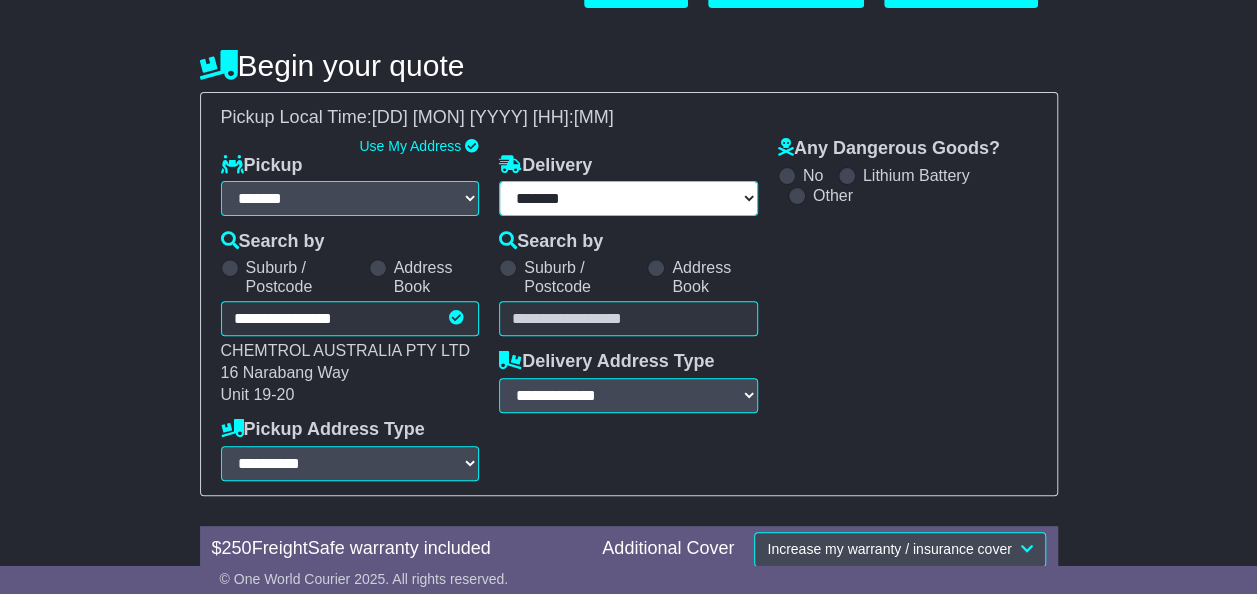 click on "**********" at bounding box center (628, 198) 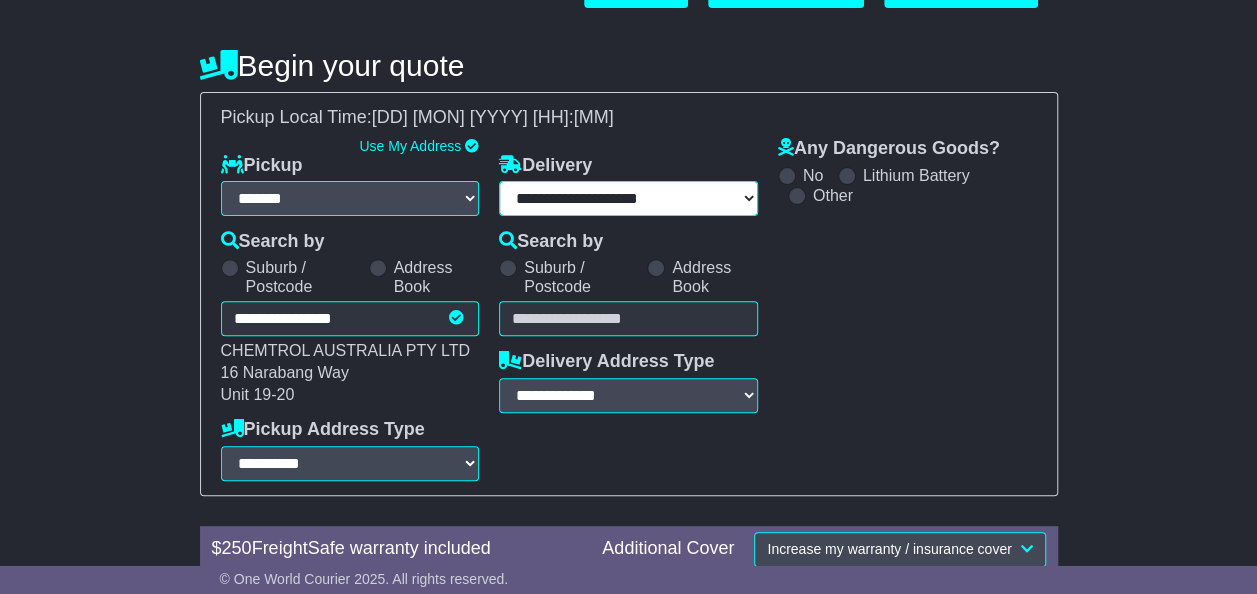 click on "**********" at bounding box center (628, 198) 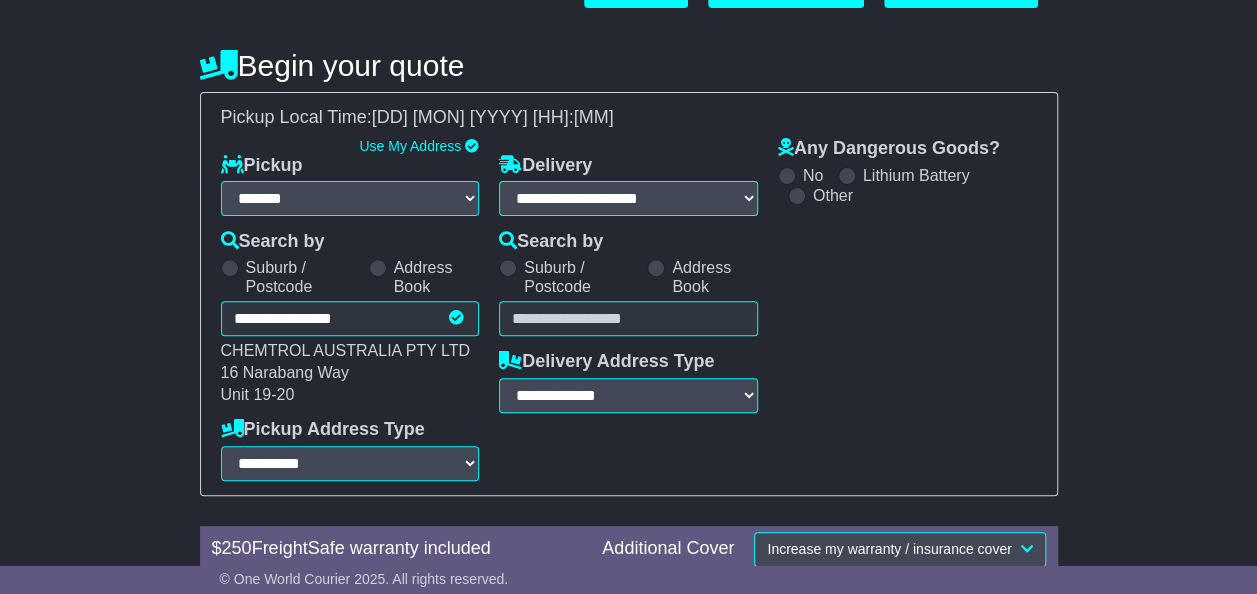 click on "Any Dangerous Goods?
No
Lithium Battery
Other" at bounding box center (907, 309) 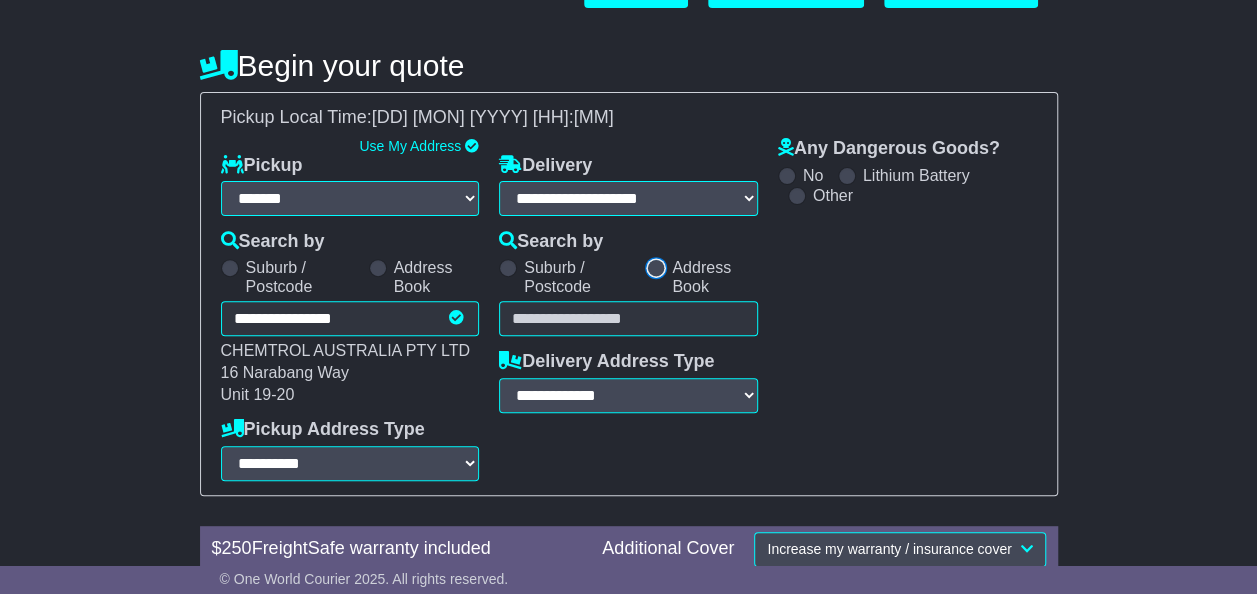 select 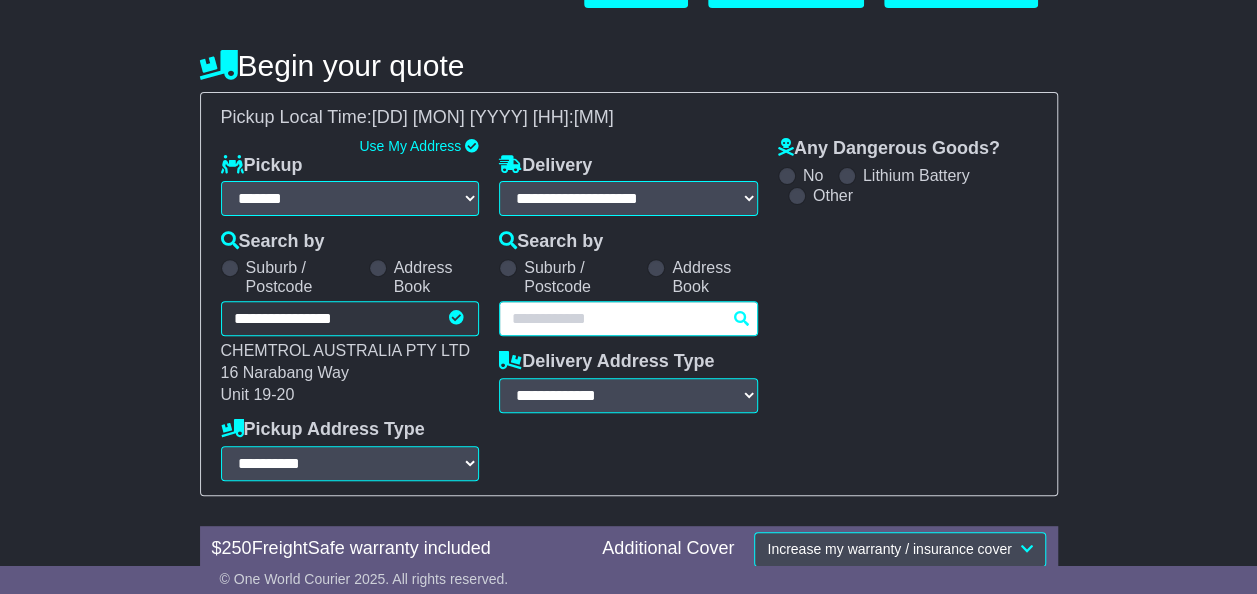 click on "Unknown City / Postcode Pair
×
You have entered     address.
Our database shows the postcode and suburb don't match. Please make sure location exists otherwise you might not receive all quotes available.
Maybe you meant to use some of the next:
Ok" at bounding box center (628, 318) 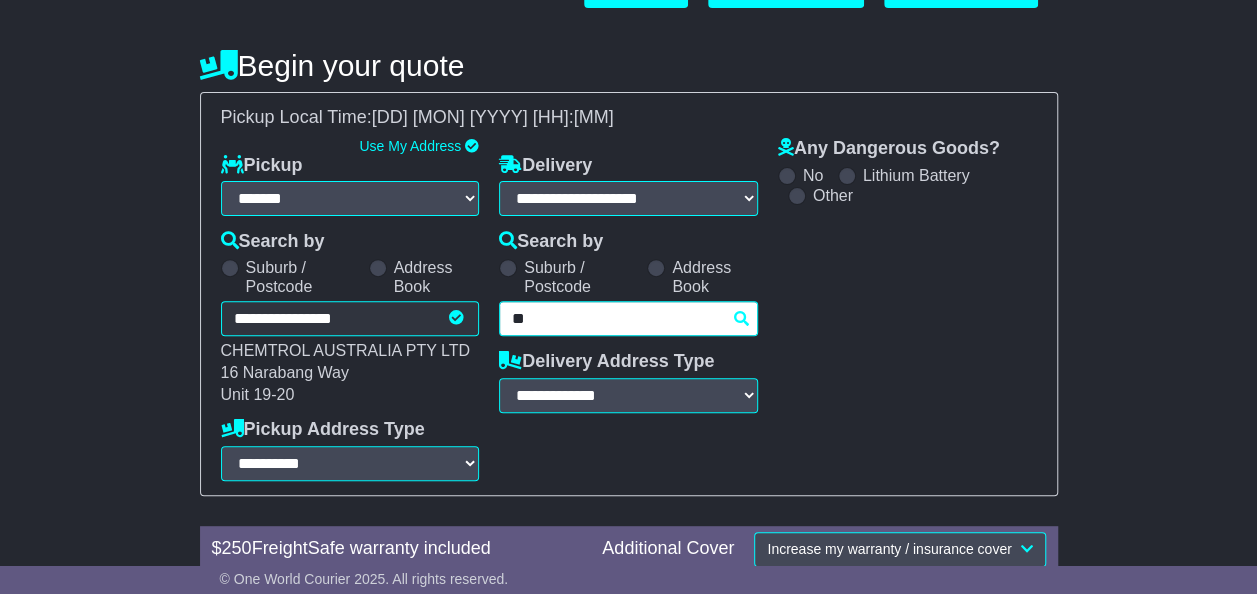 type on "***" 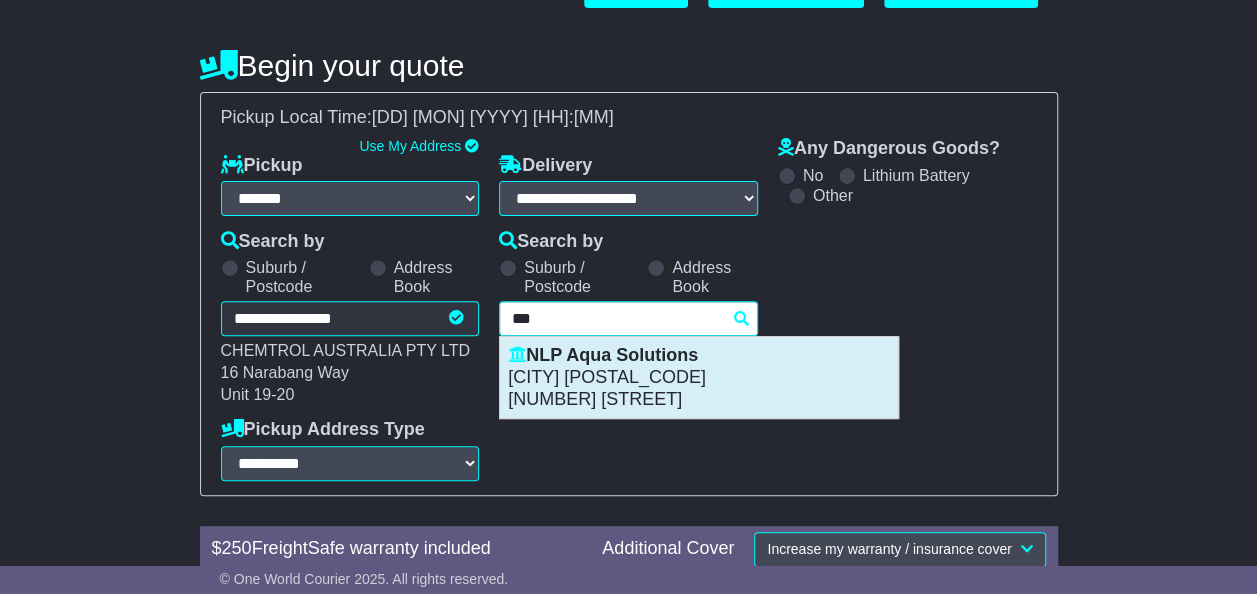 click on "BRADENTON 34211" at bounding box center (699, 378) 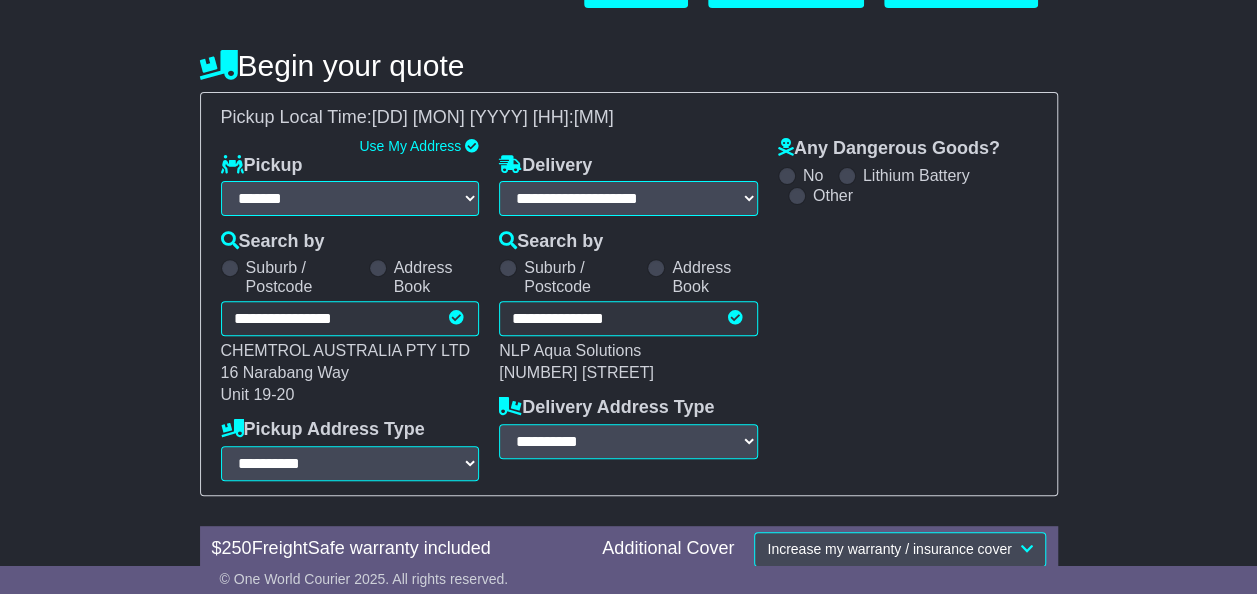 type on "**********" 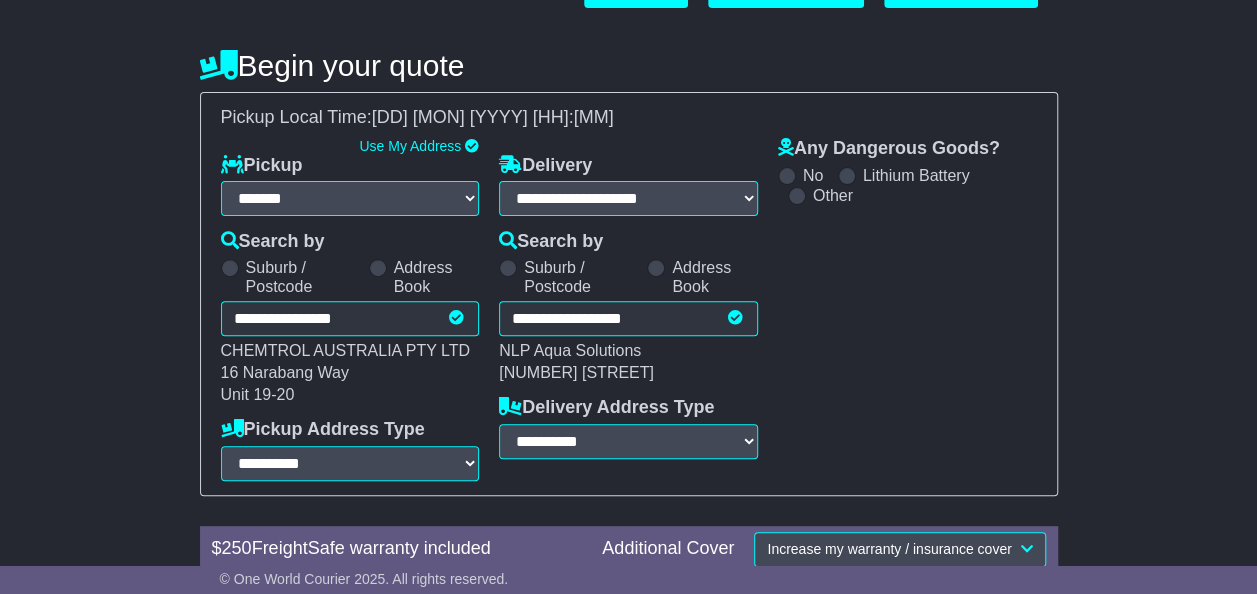 click on "Any Dangerous Goods?
No
Lithium Battery
Other" at bounding box center (907, 309) 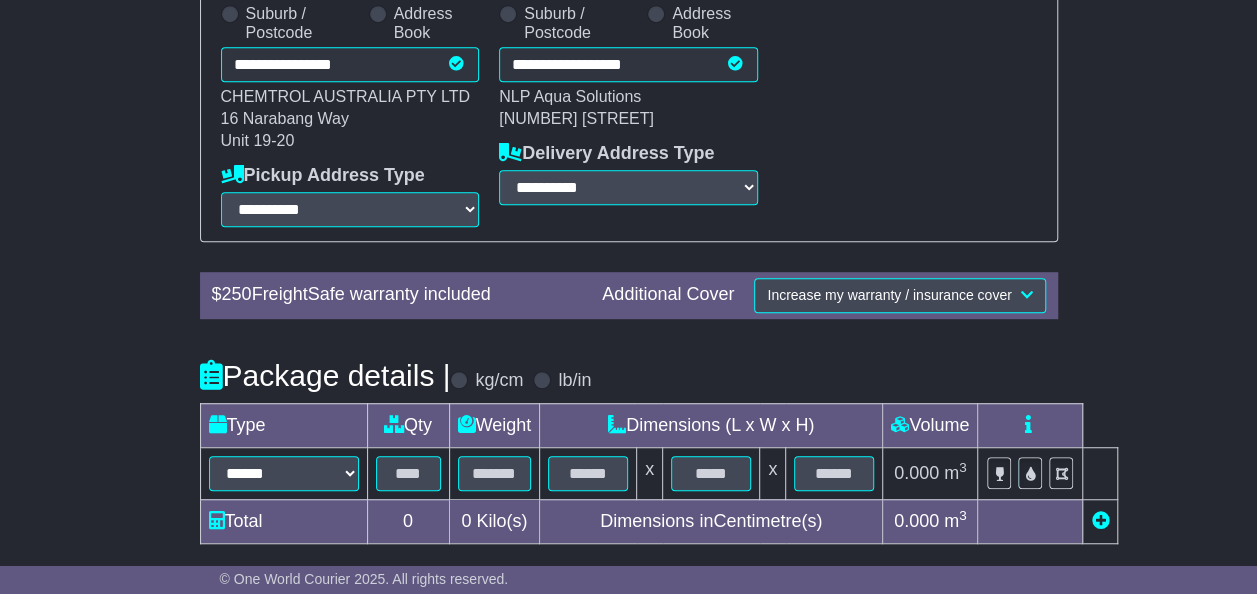 scroll, scrollTop: 535, scrollLeft: 0, axis: vertical 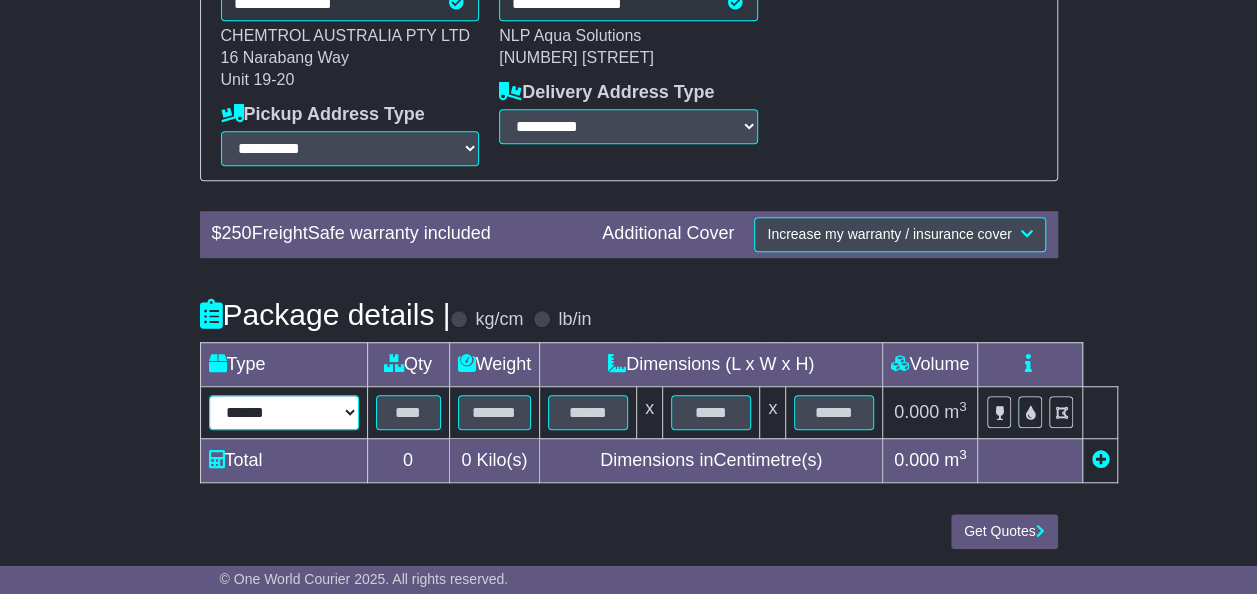 click on "**********" at bounding box center (284, 412) 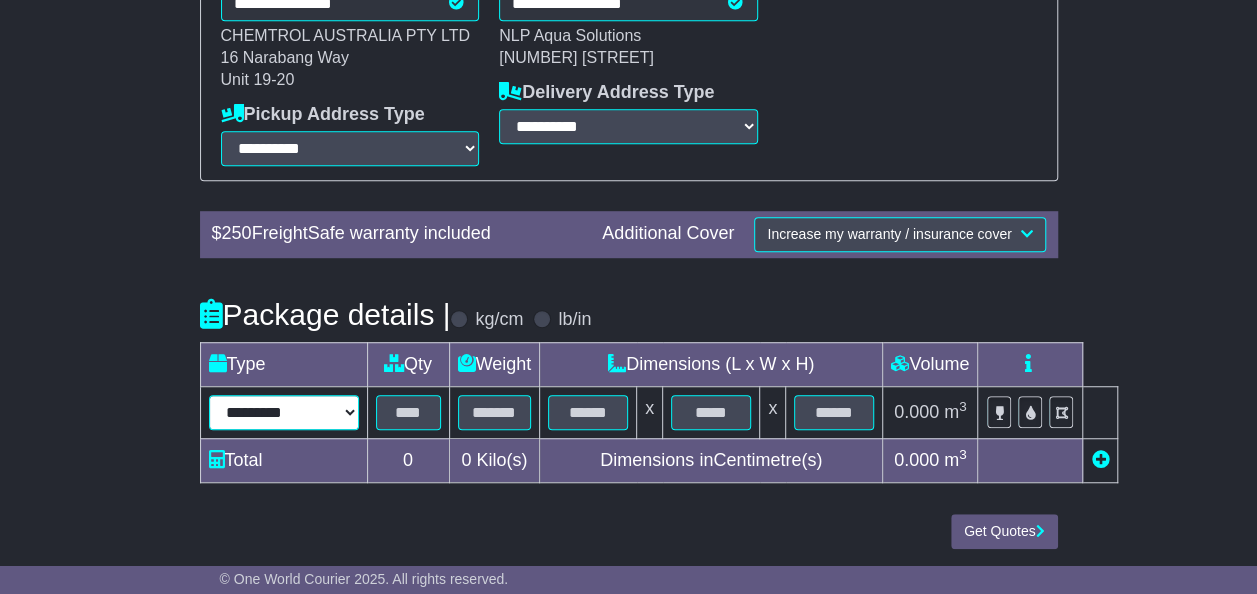 click on "**********" at bounding box center [284, 412] 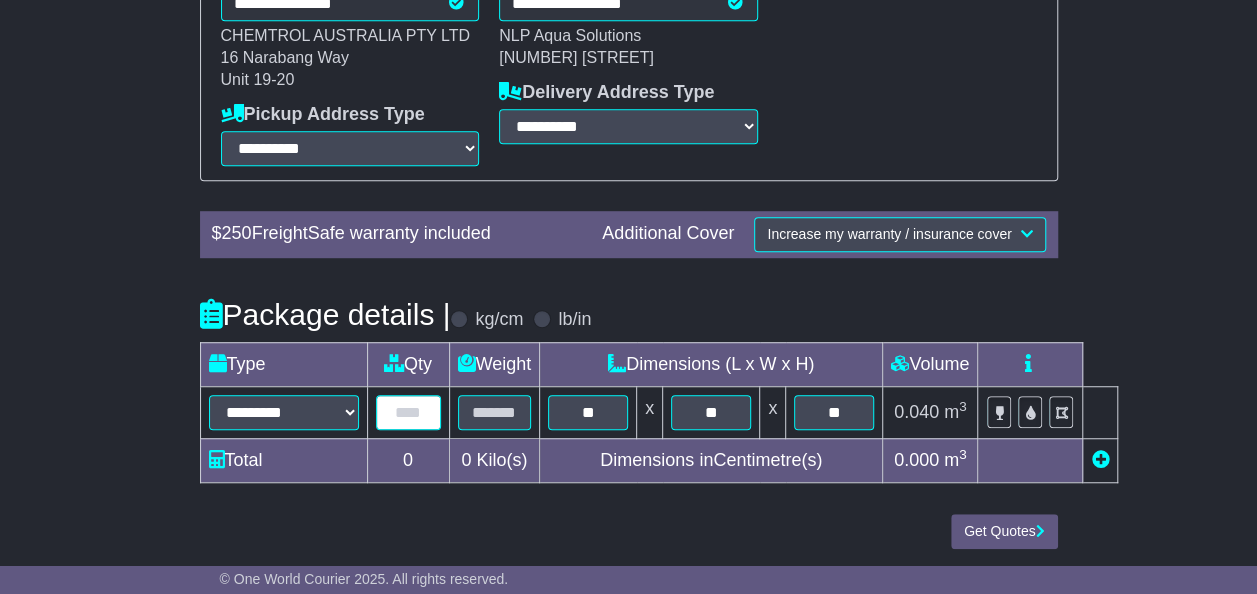 click at bounding box center [408, 412] 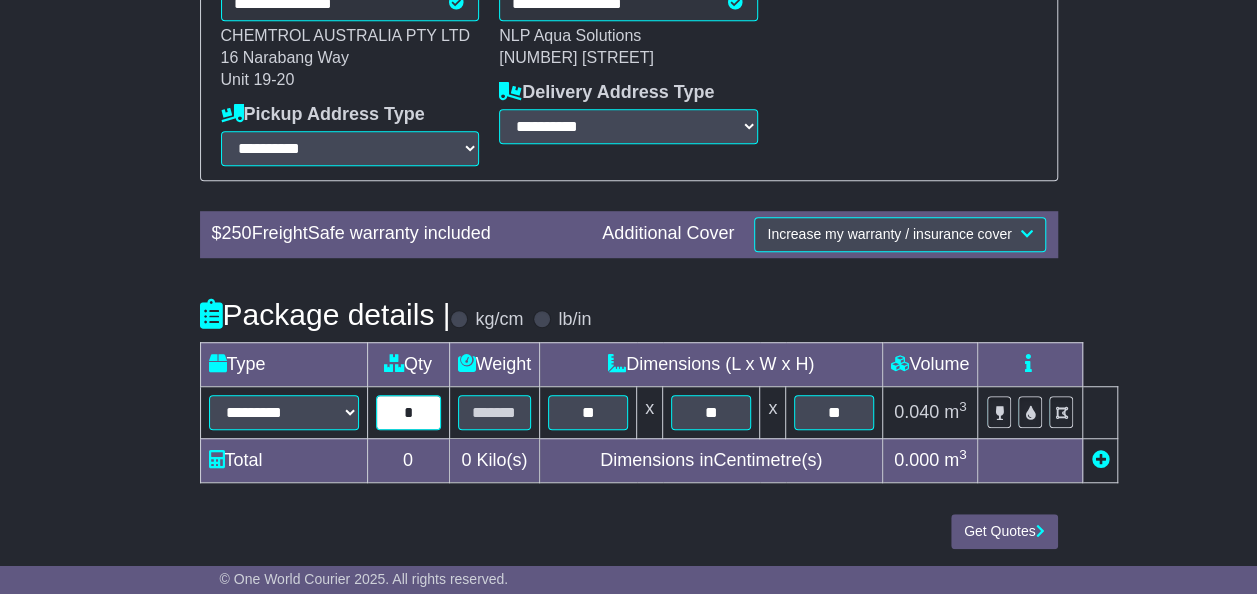 type on "*" 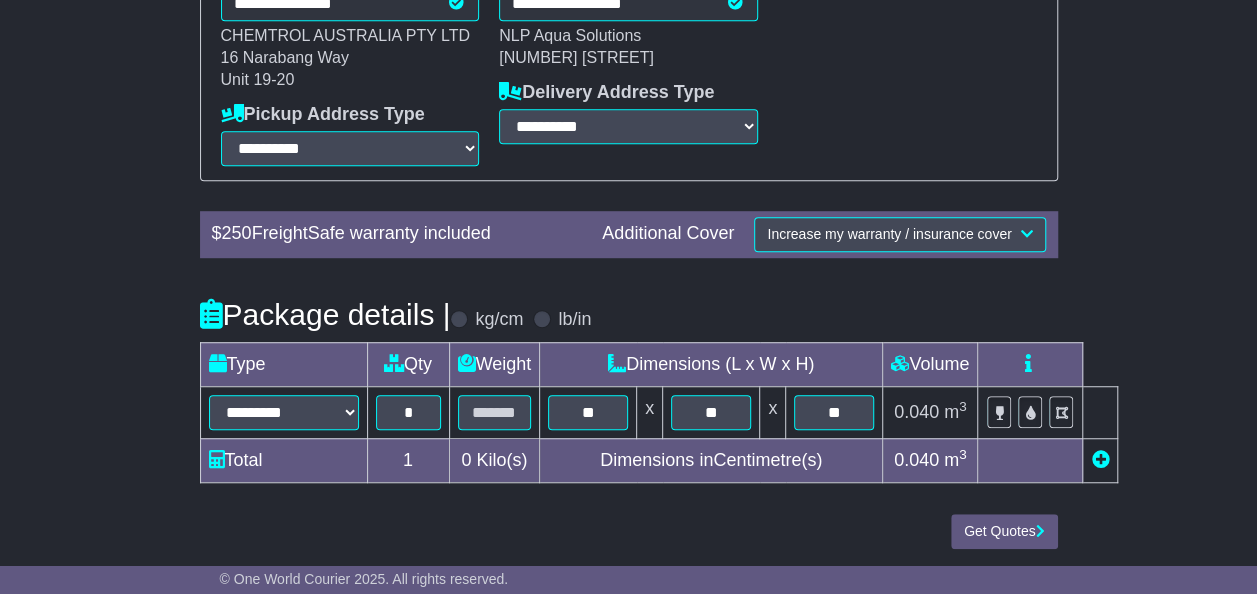 click at bounding box center [494, 412] 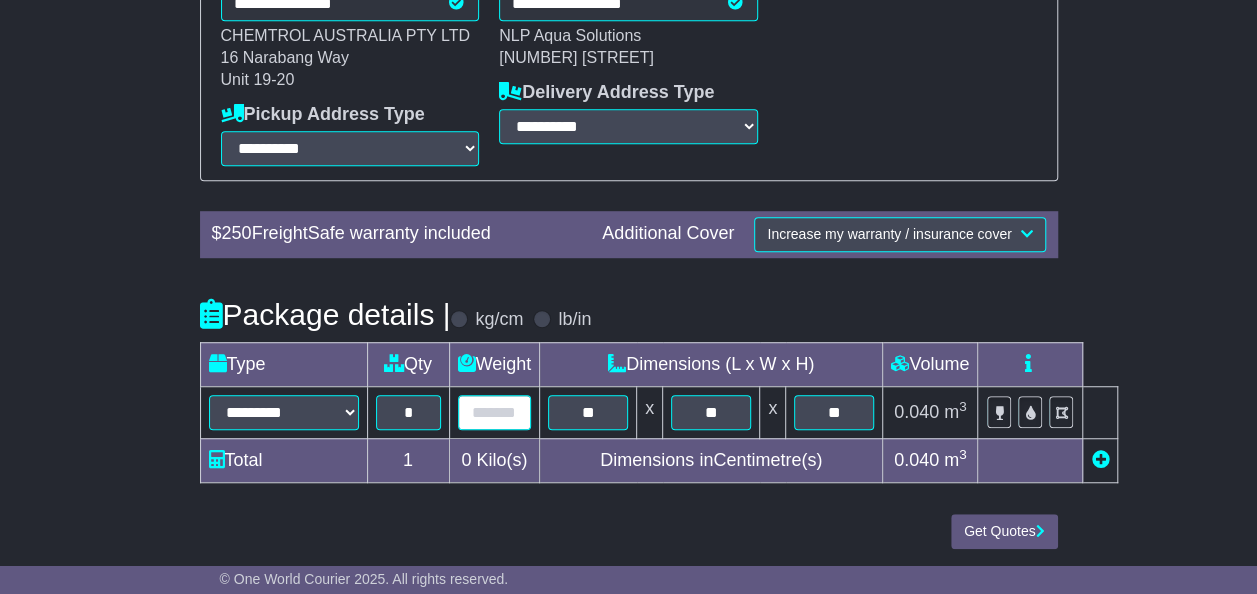click at bounding box center [495, 412] 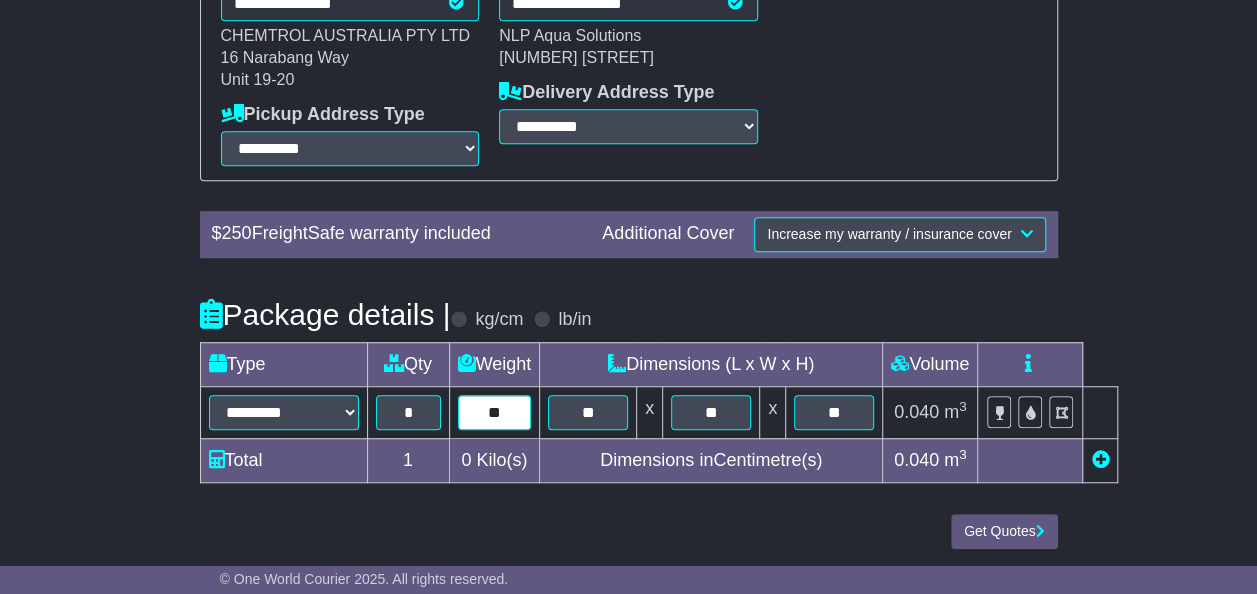 type on "**" 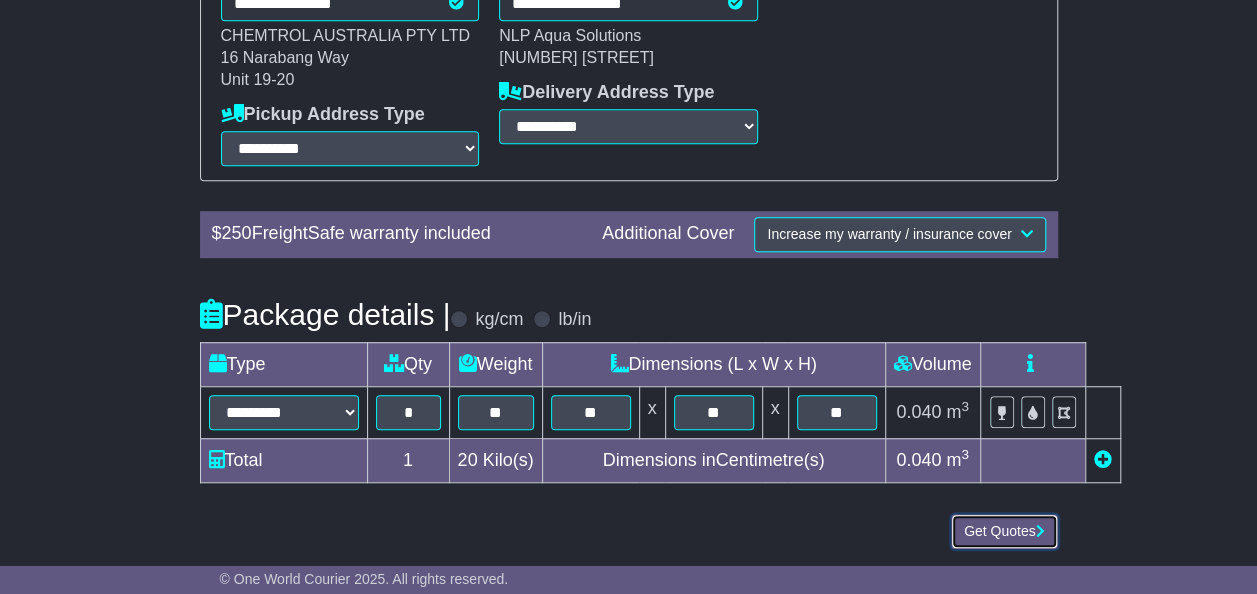 click on "Get Quotes" at bounding box center [1004, 531] 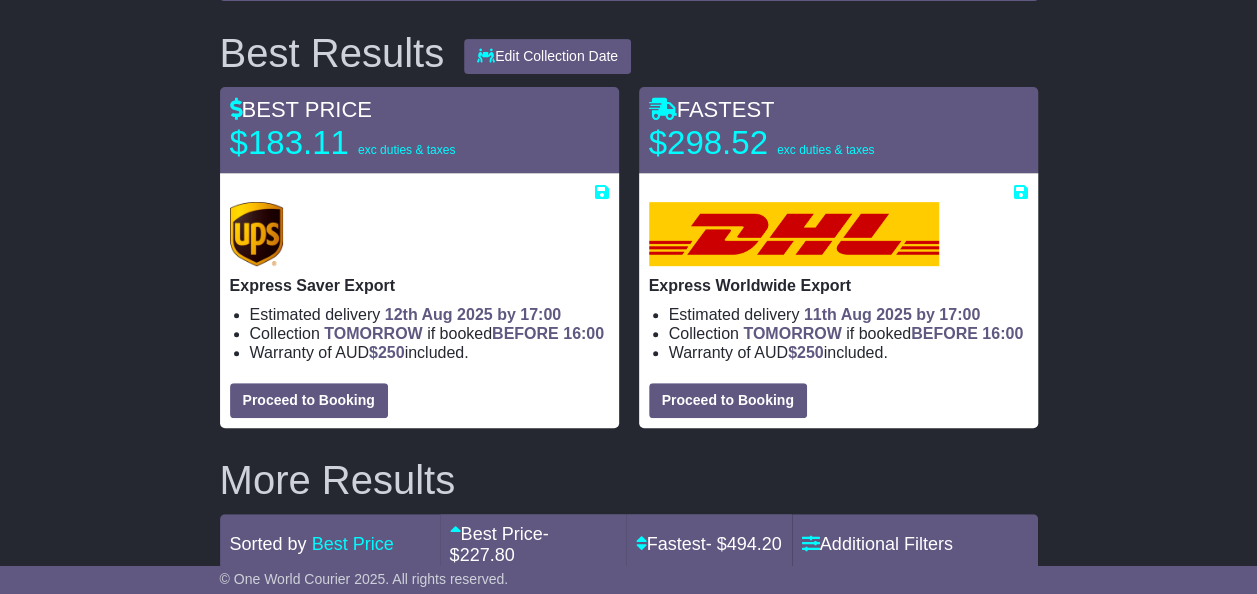 scroll, scrollTop: 355, scrollLeft: 0, axis: vertical 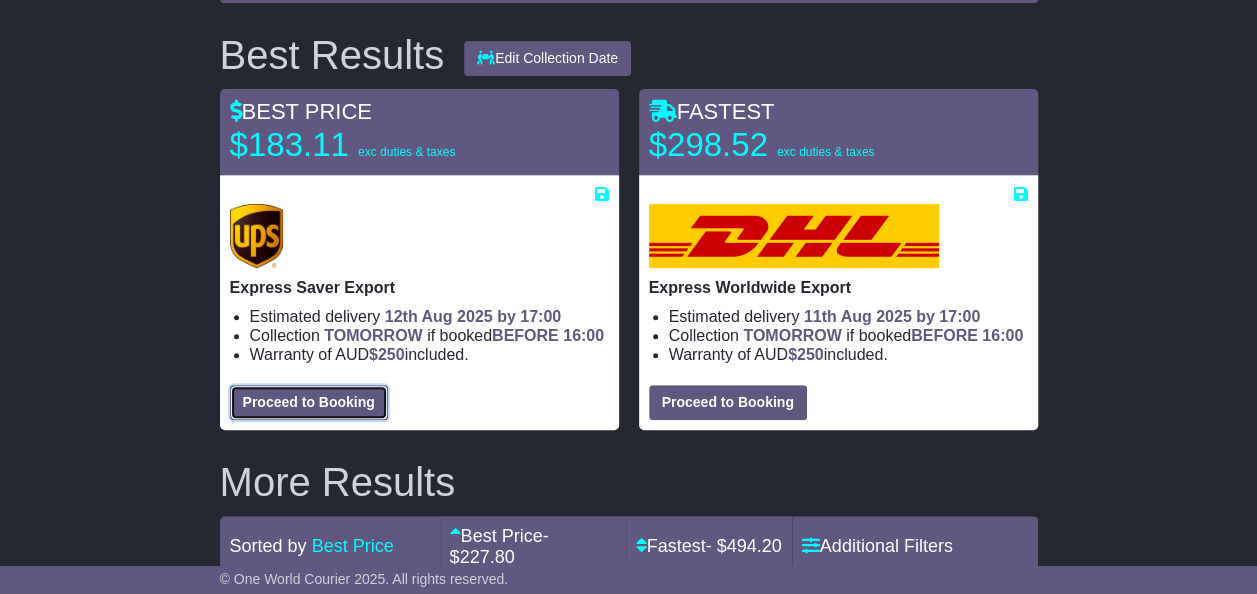click on "Proceed to Booking" at bounding box center (309, 402) 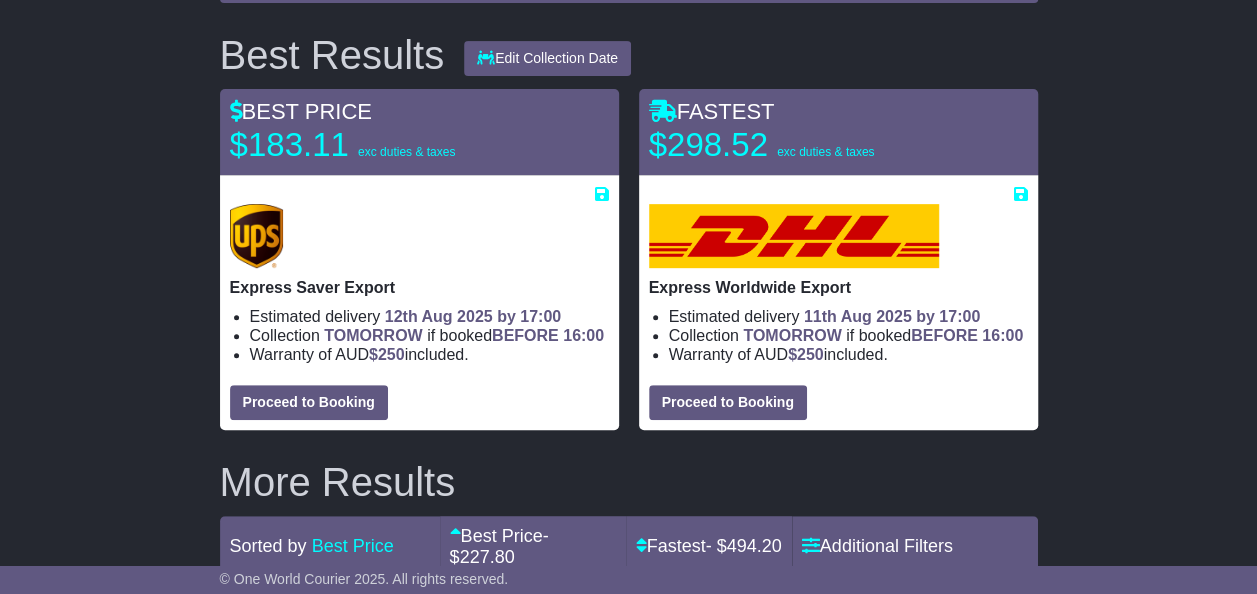 select on "***" 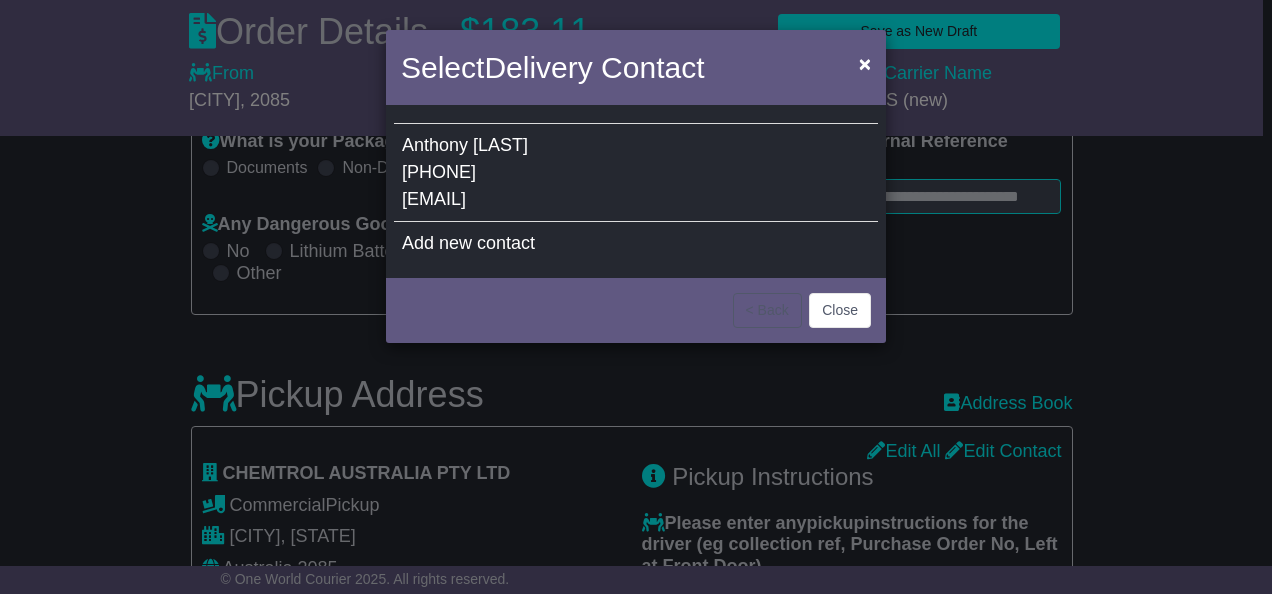 click on "Palmer" at bounding box center [500, 145] 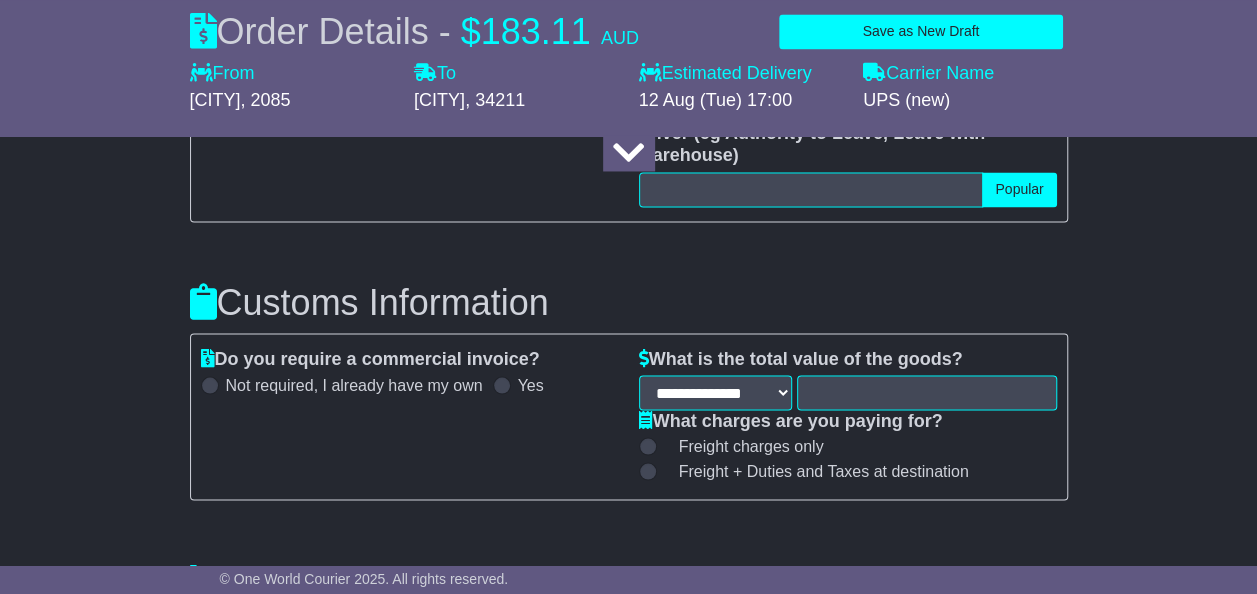 scroll, scrollTop: 1654, scrollLeft: 0, axis: vertical 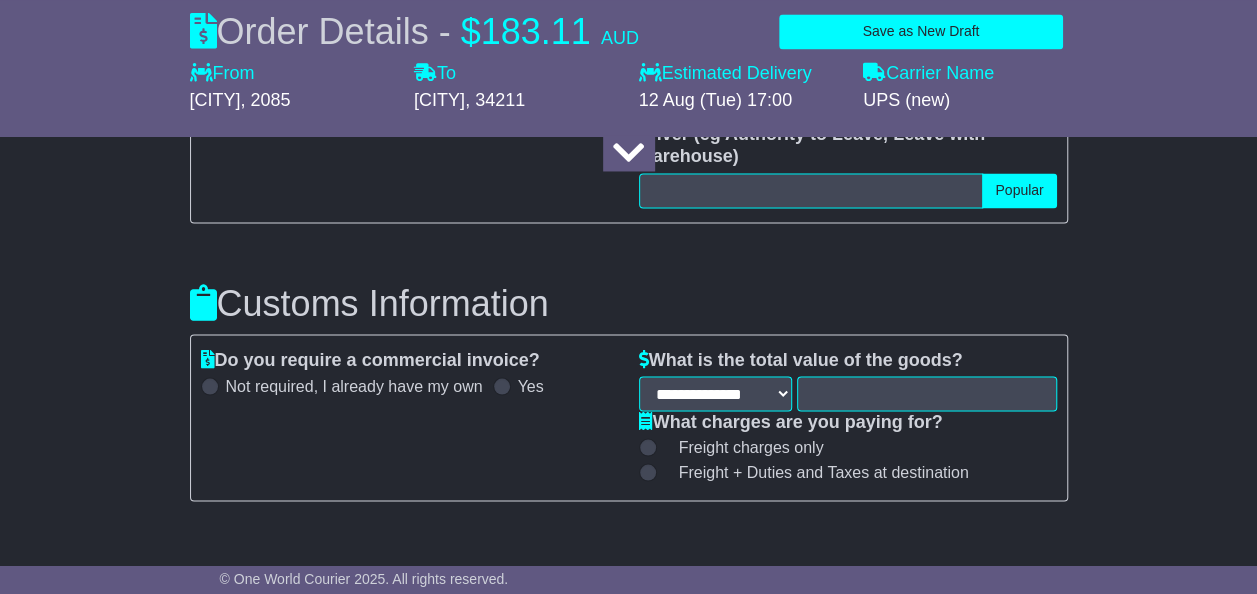 click at bounding box center (502, 386) 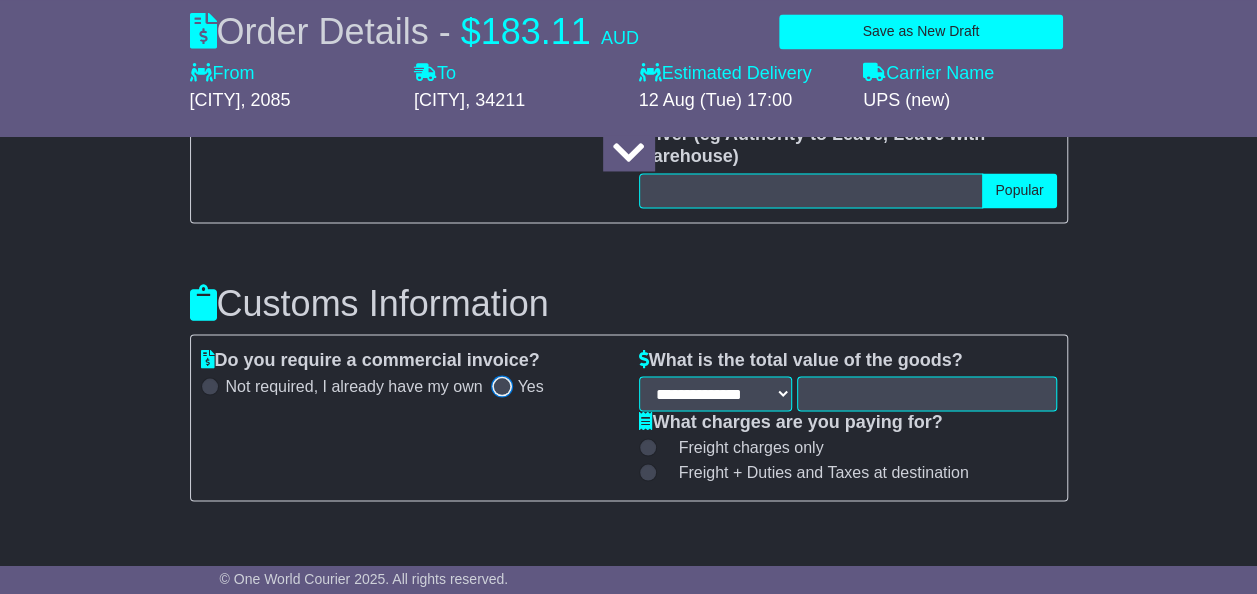 select on "***" 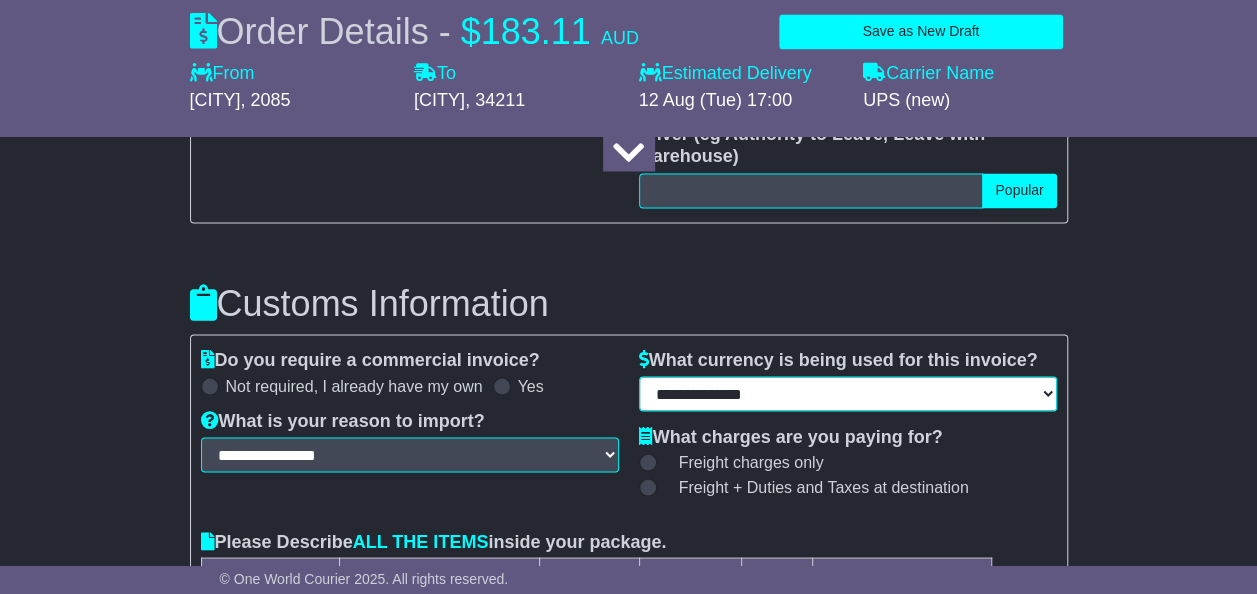 click on "**********" at bounding box center (848, 393) 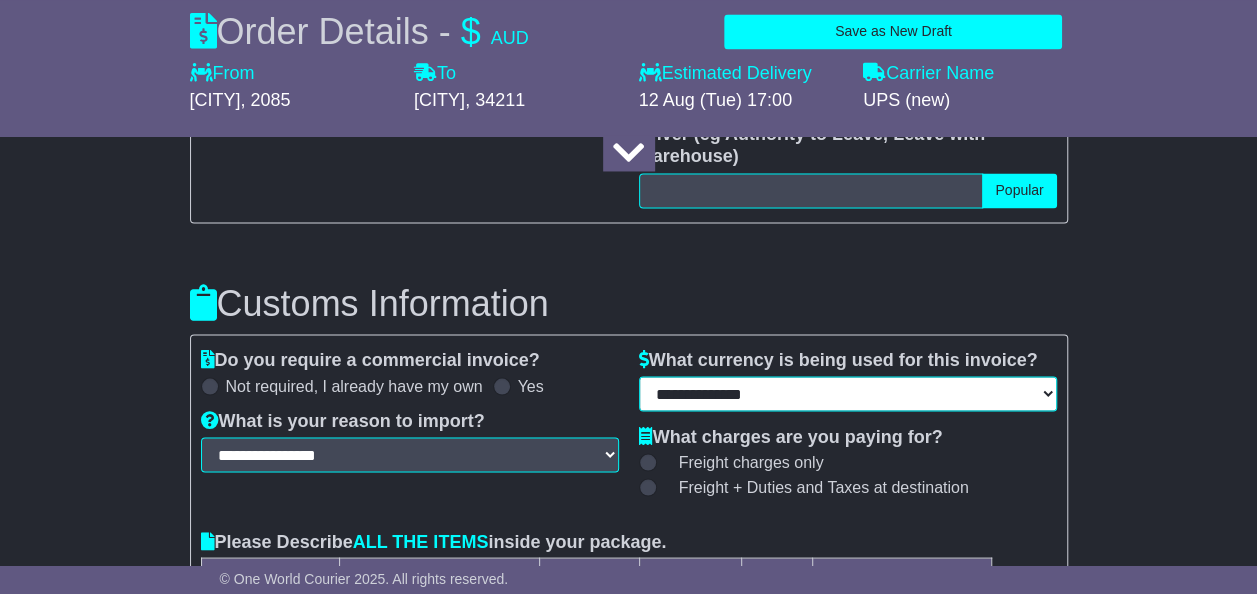 select on "***" 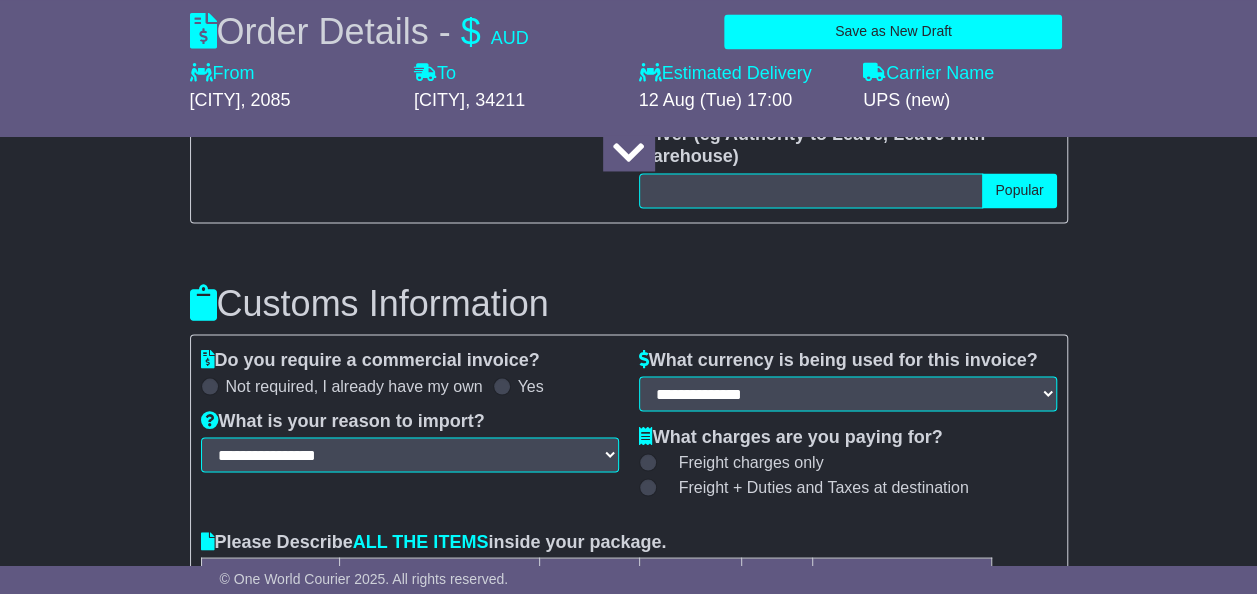 click on "Customs Information" at bounding box center (629, 303) 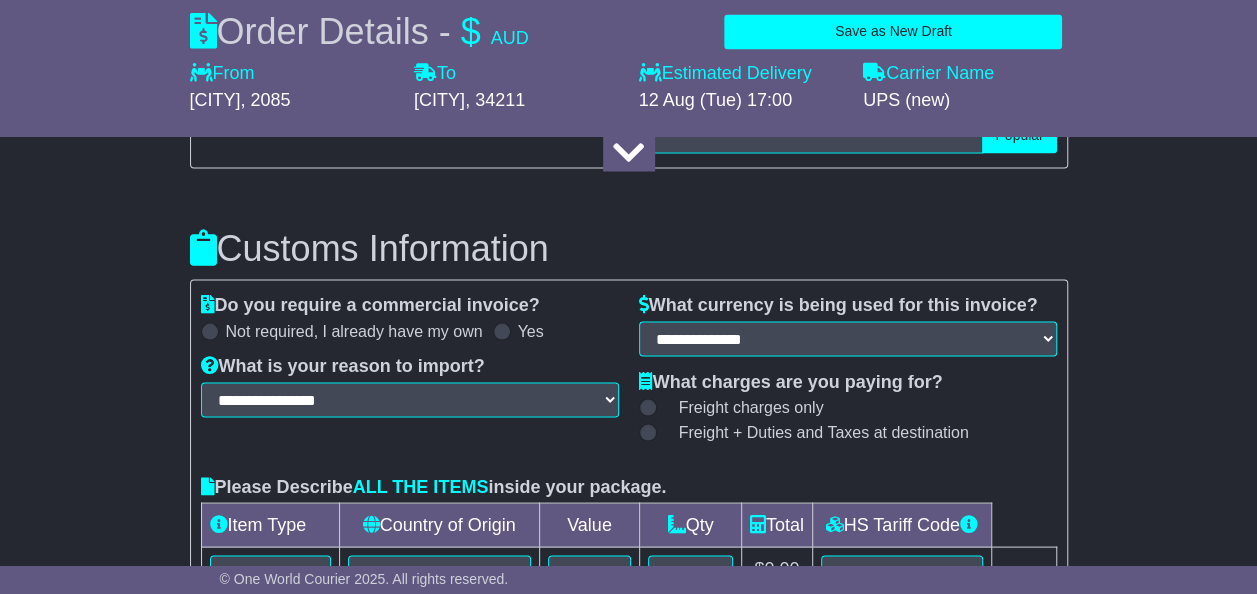 scroll, scrollTop: 1710, scrollLeft: 0, axis: vertical 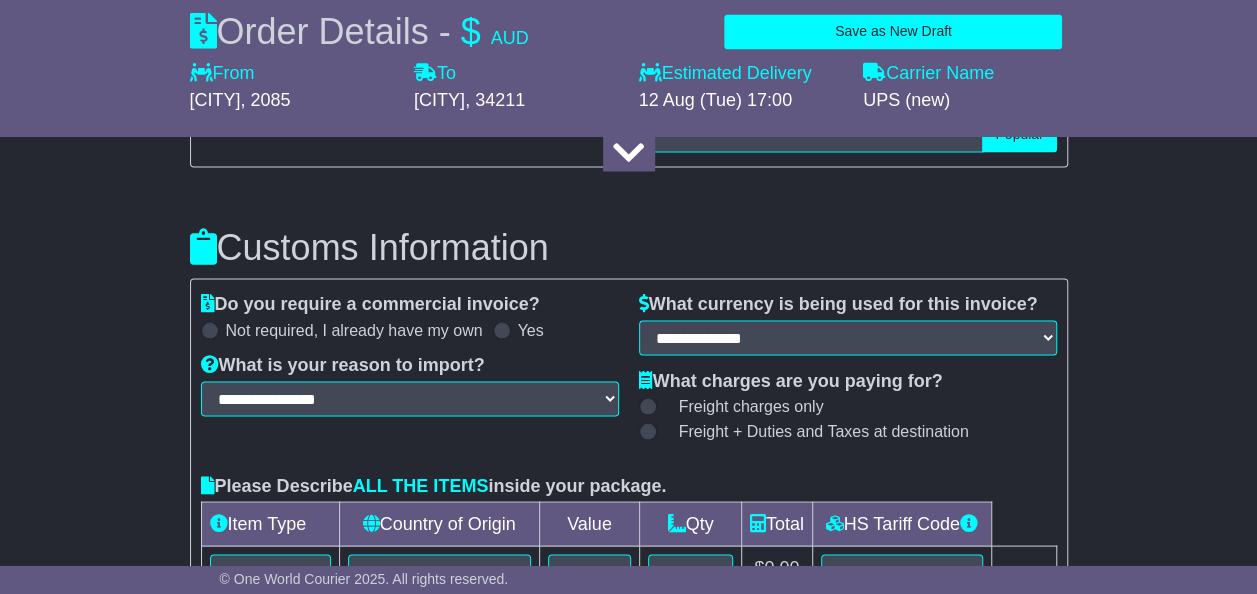 click on "**********" at bounding box center [410, 385] 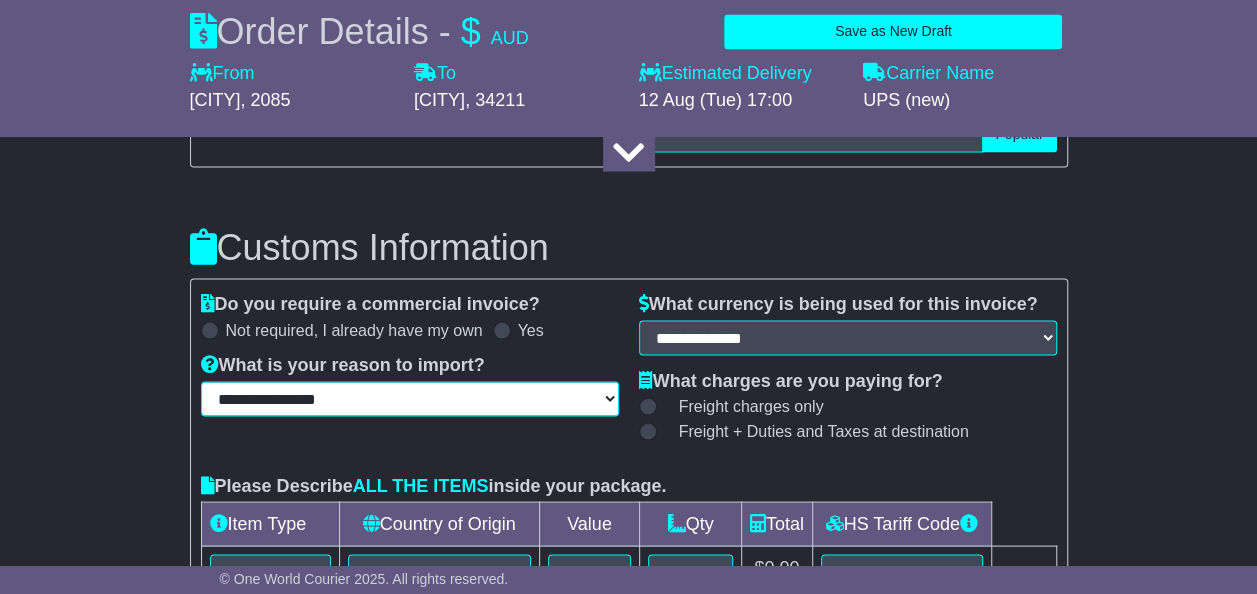 click on "**********" at bounding box center (410, 398) 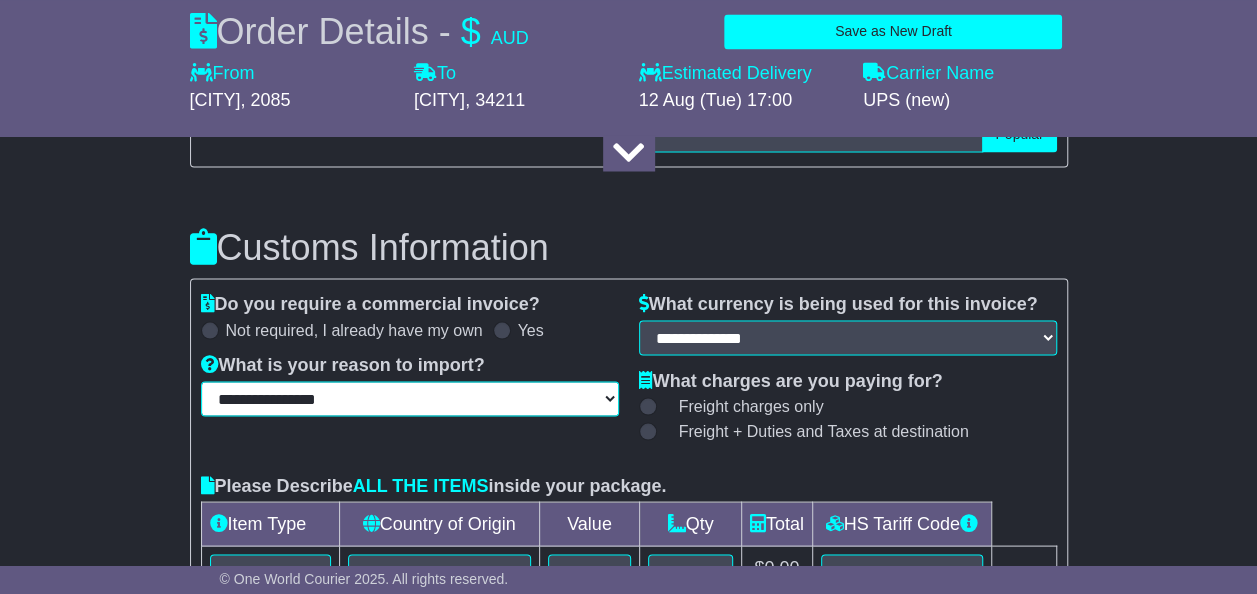 select on "****" 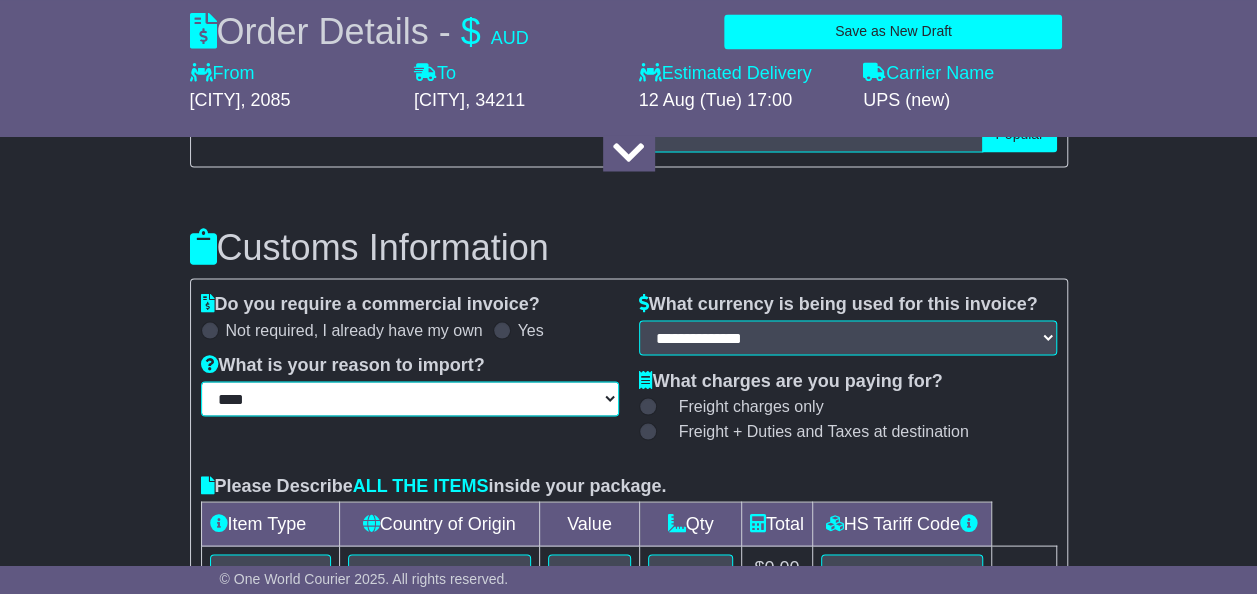 click on "**********" at bounding box center (410, 398) 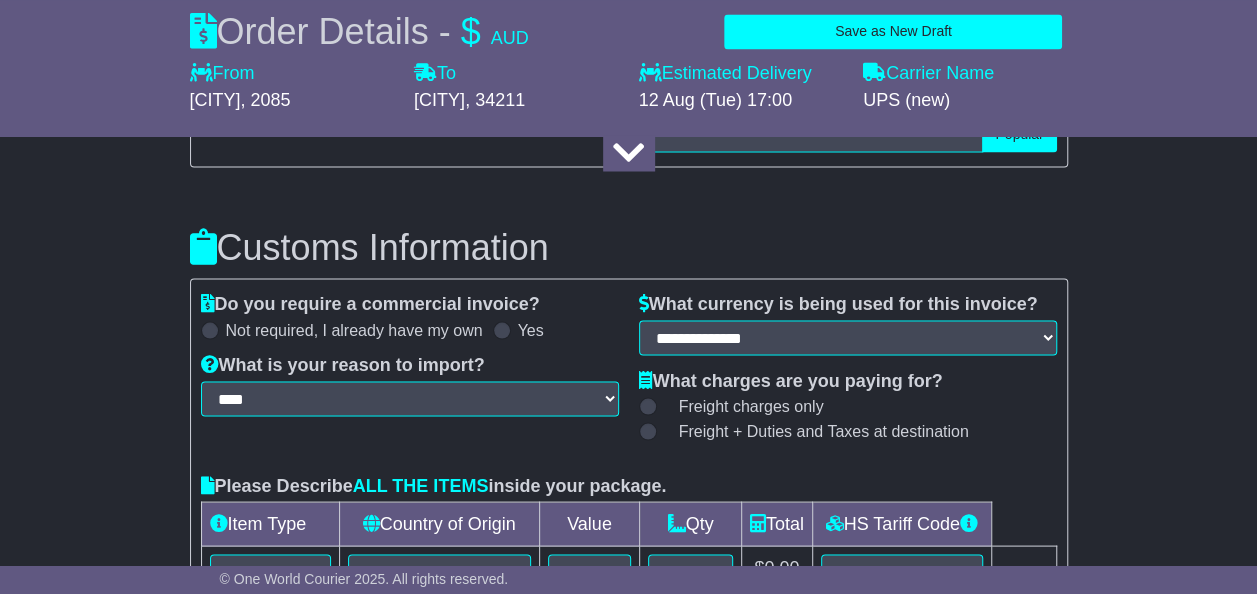 click on "About your package
What is your Package
Documents
Non-Documents
What are the Incoterms?
***
***
***
***
***
***
Description of Goods
Attention: dangerous goods are not allowed by service.
Your Internal Reference (required)
Any Dangerous Goods?
No" at bounding box center (628, 320) 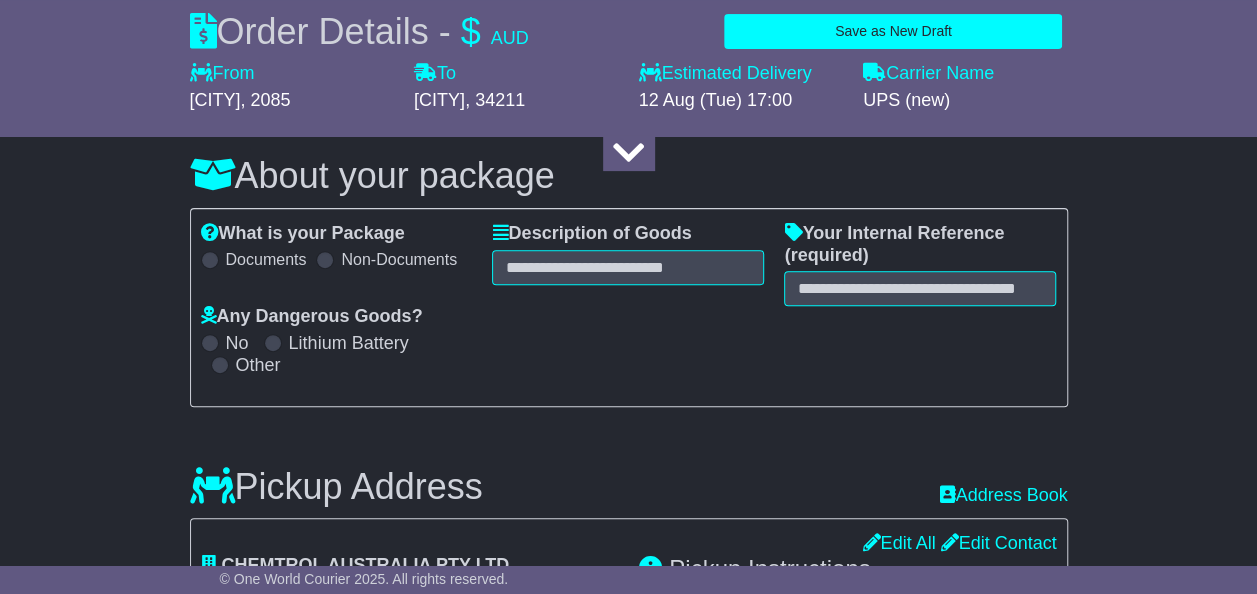 scroll, scrollTop: 0, scrollLeft: 0, axis: both 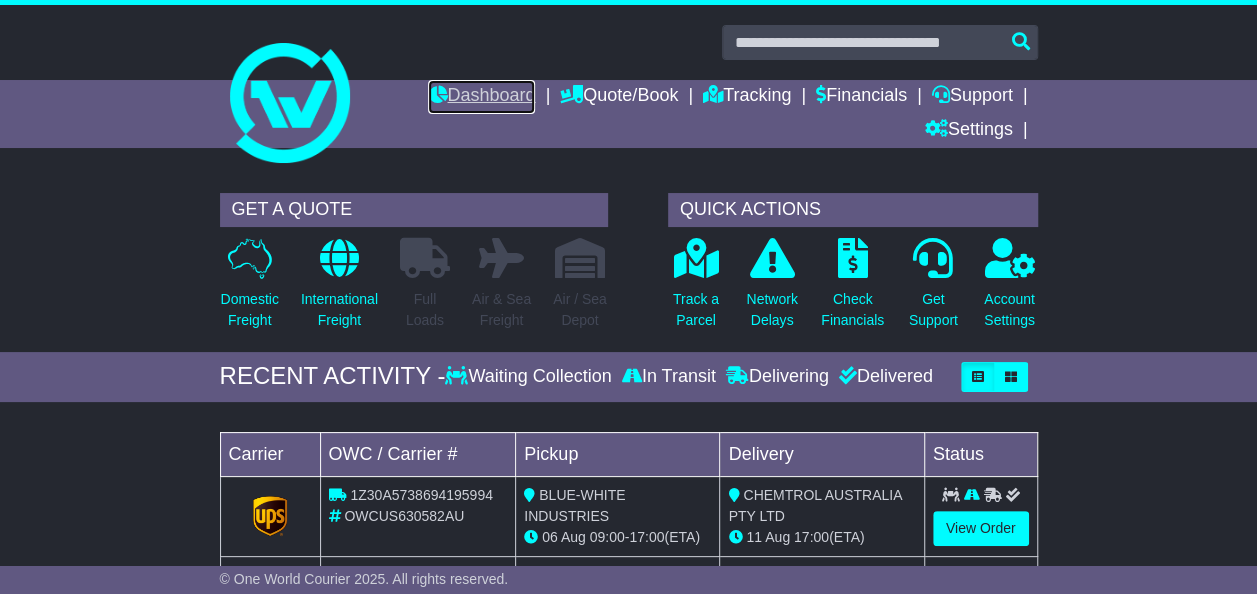 click on "Dashboard" at bounding box center [481, 97] 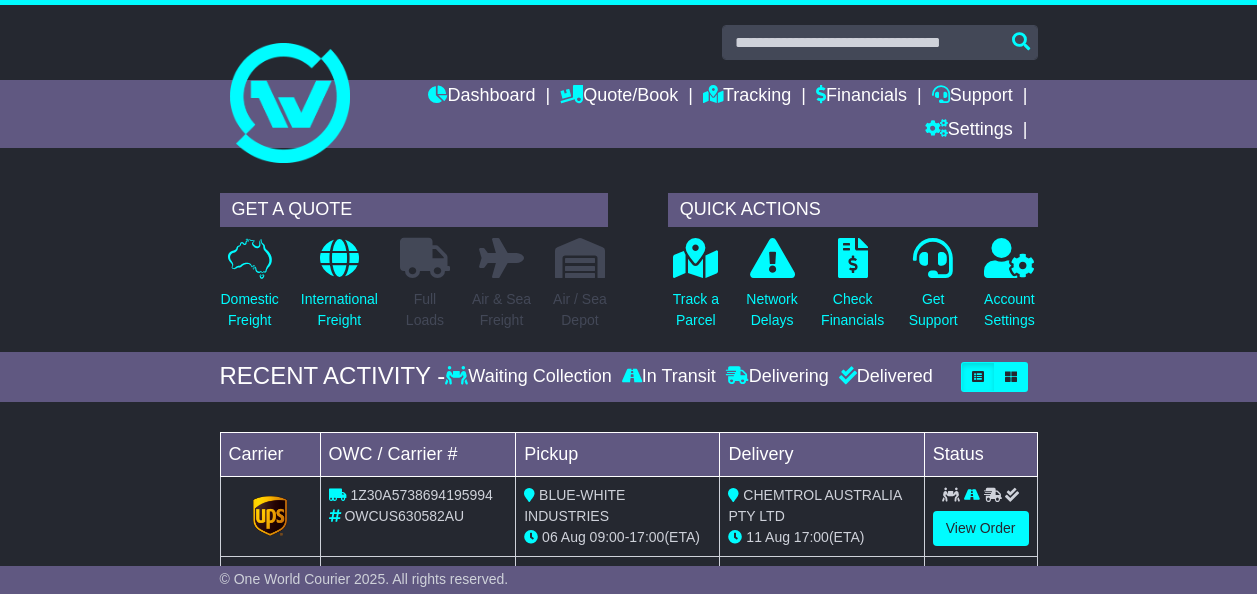 scroll, scrollTop: 0, scrollLeft: 0, axis: both 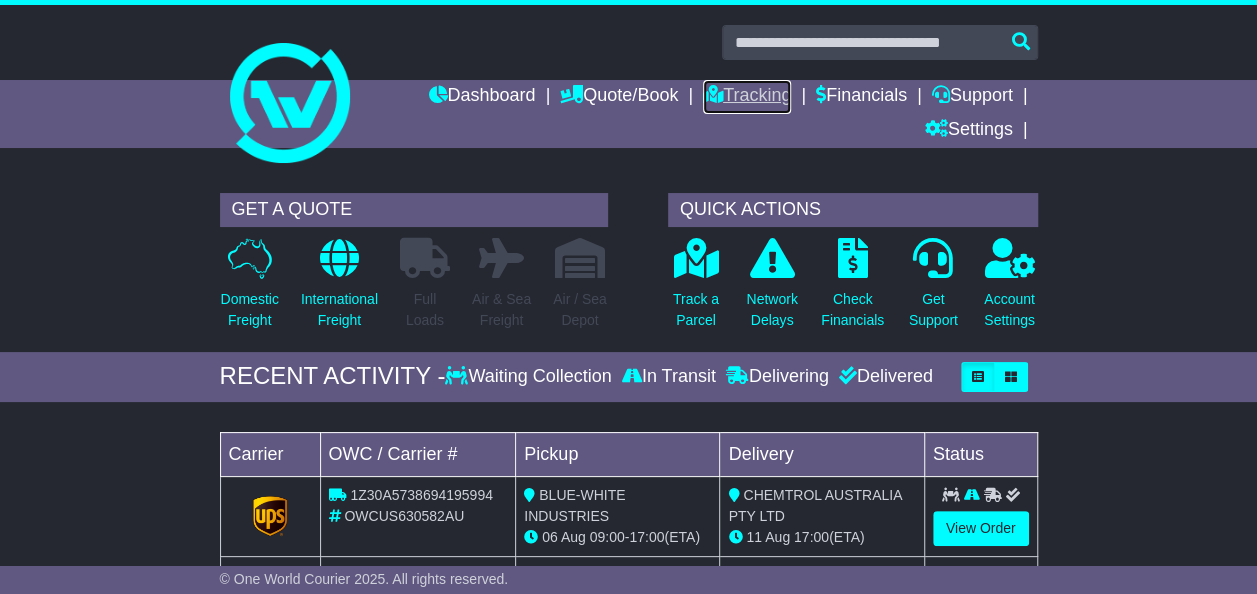 click on "Tracking" at bounding box center [747, 97] 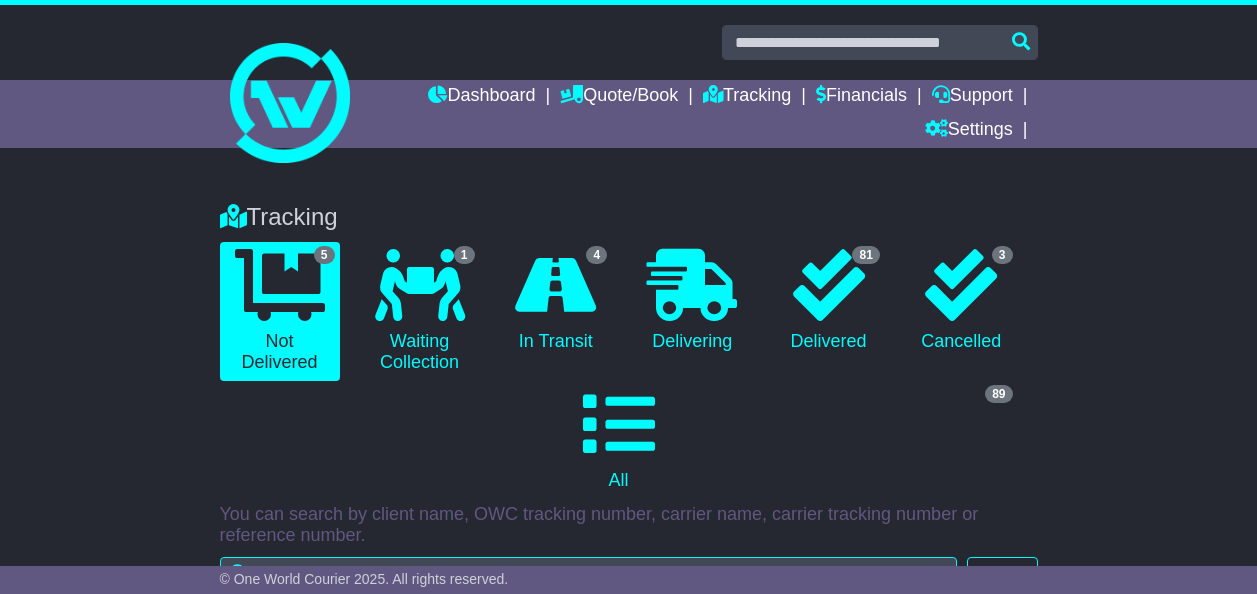 scroll, scrollTop: 0, scrollLeft: 0, axis: both 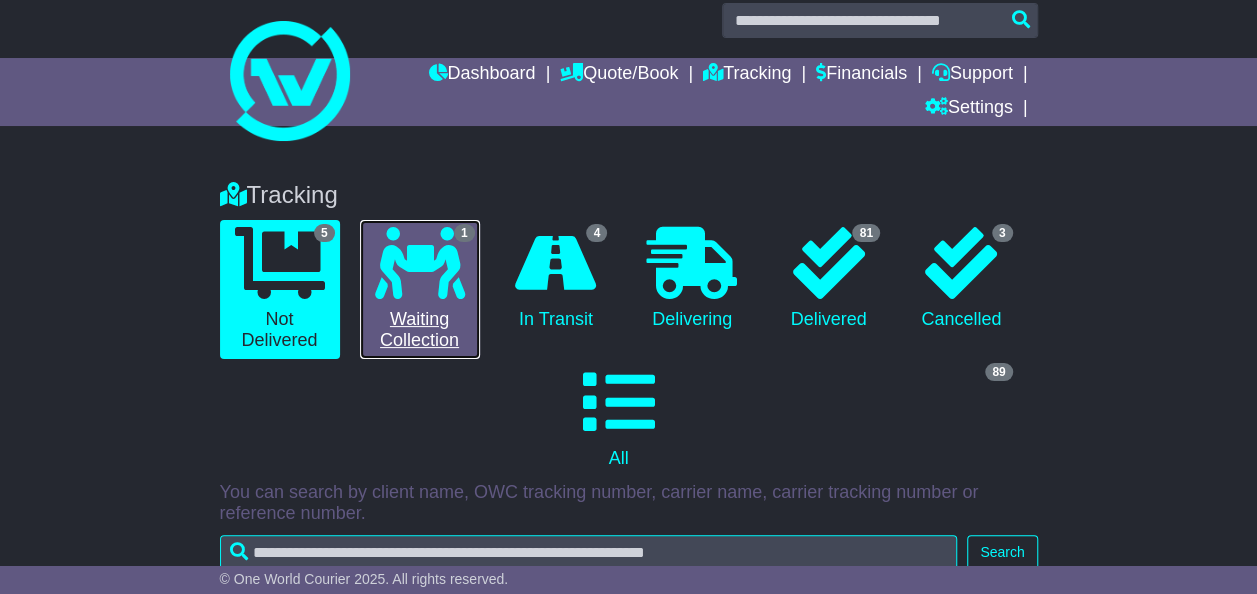 click at bounding box center (420, 263) 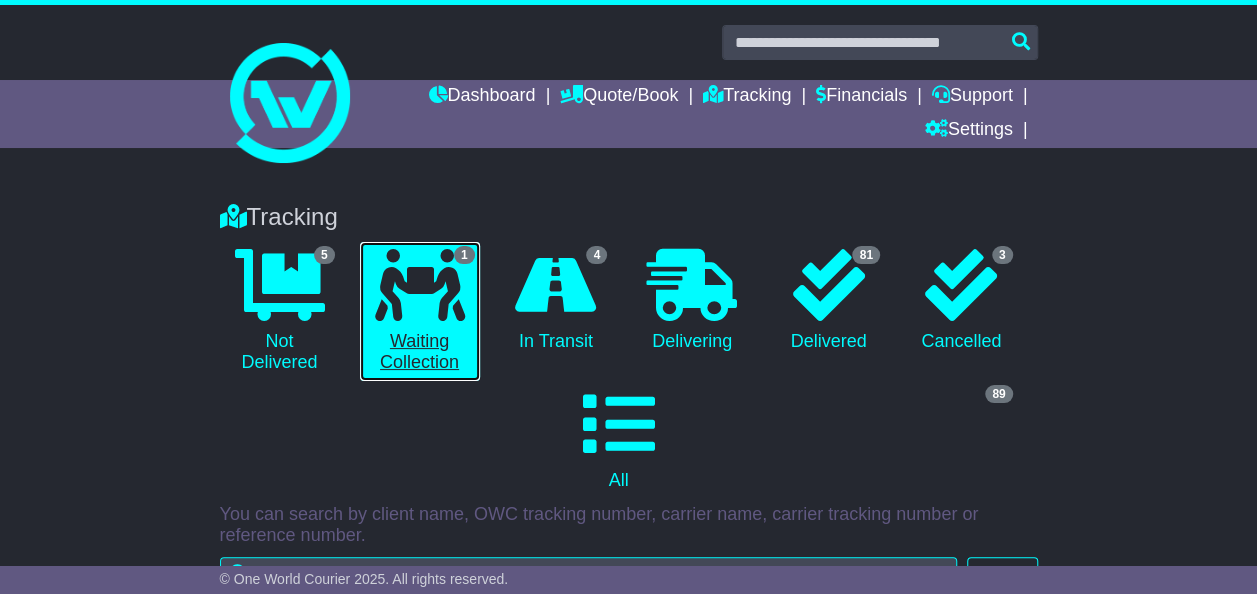 scroll, scrollTop: 462, scrollLeft: 0, axis: vertical 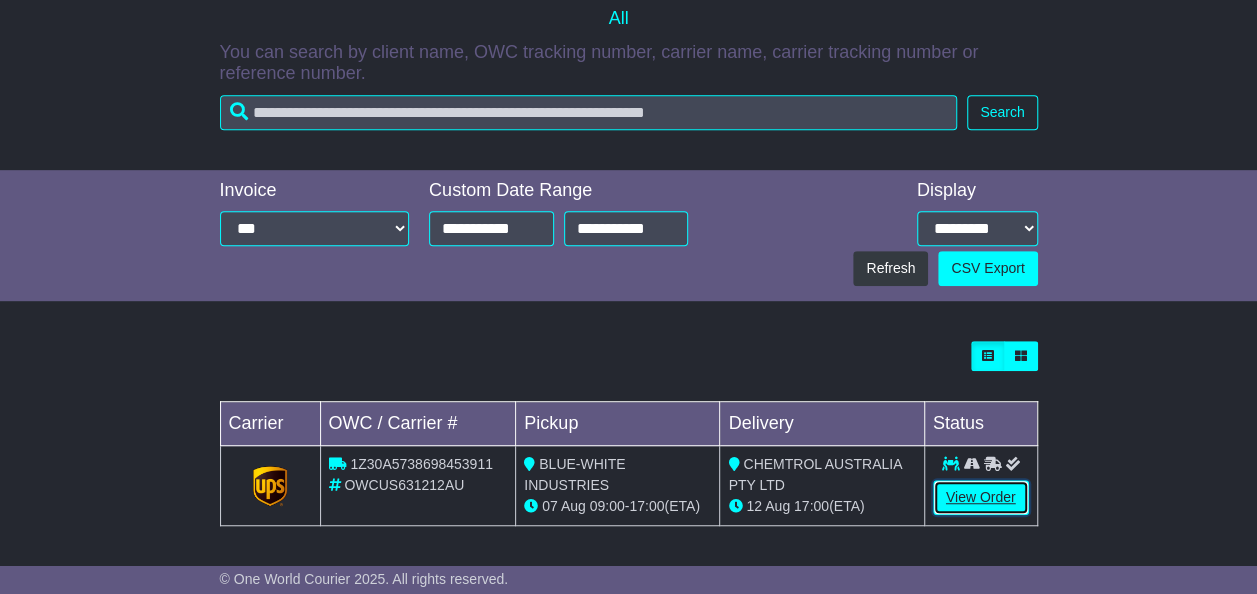 click on "View Order" at bounding box center [981, 497] 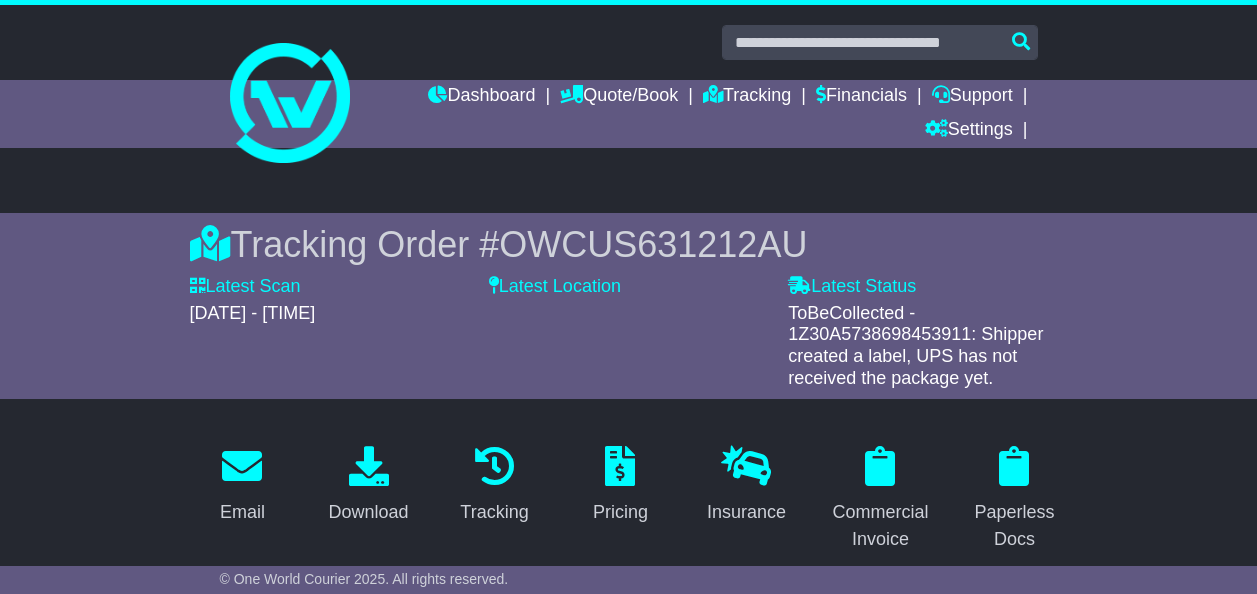 scroll, scrollTop: 0, scrollLeft: 0, axis: both 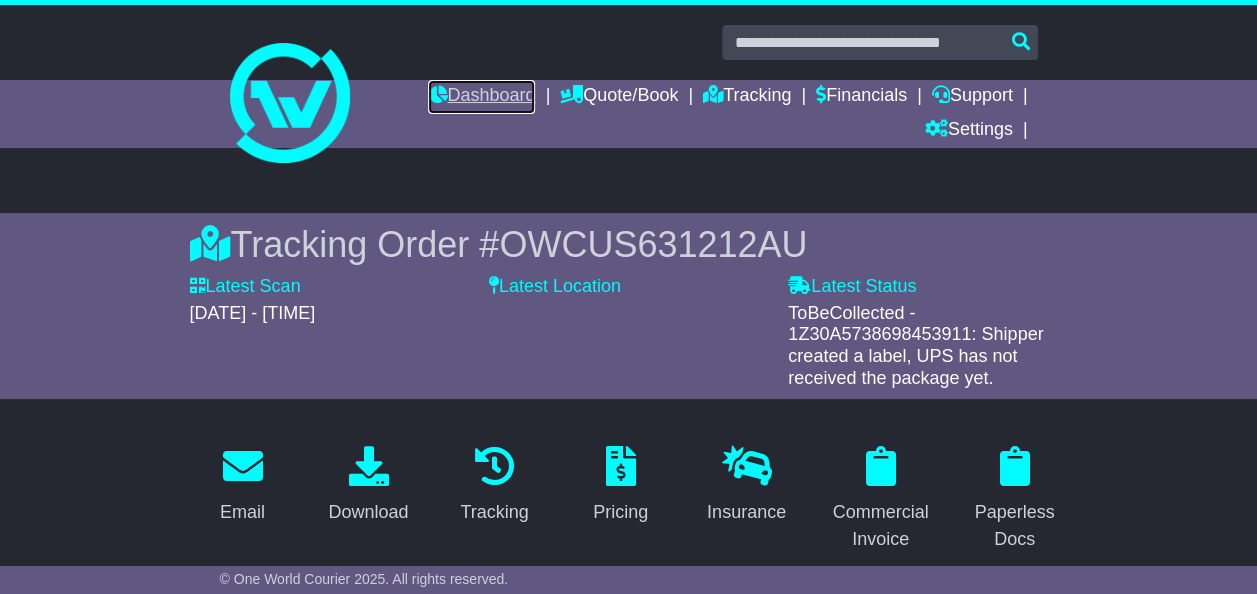 click on "Dashboard" at bounding box center [481, 97] 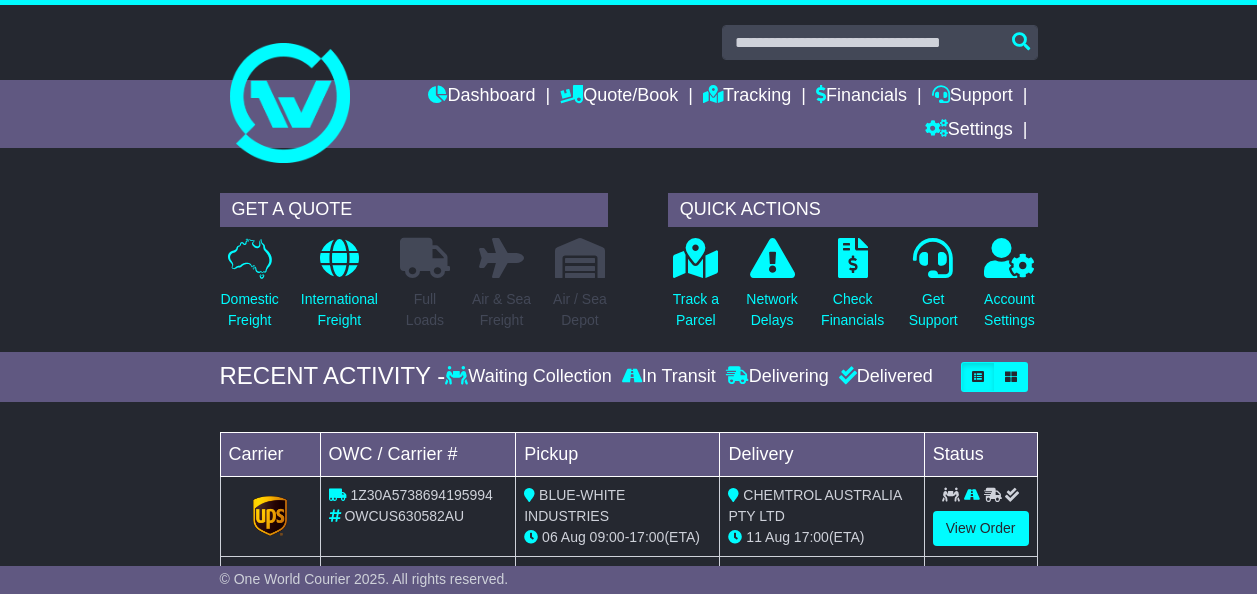 scroll, scrollTop: 0, scrollLeft: 0, axis: both 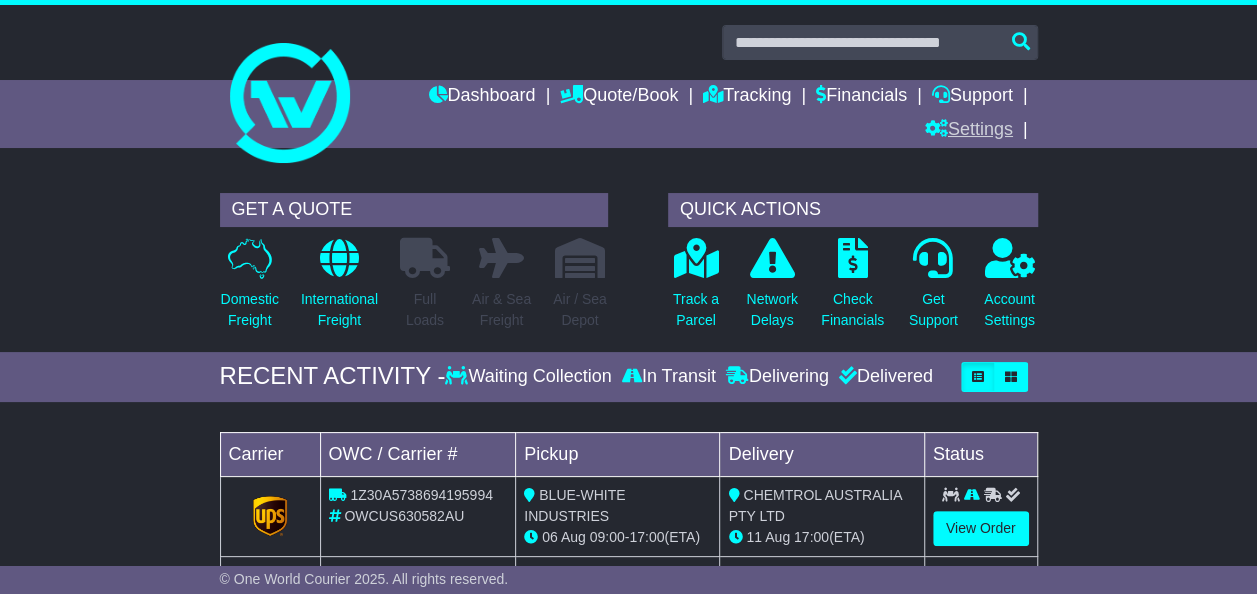click on "Settings" at bounding box center [969, 131] 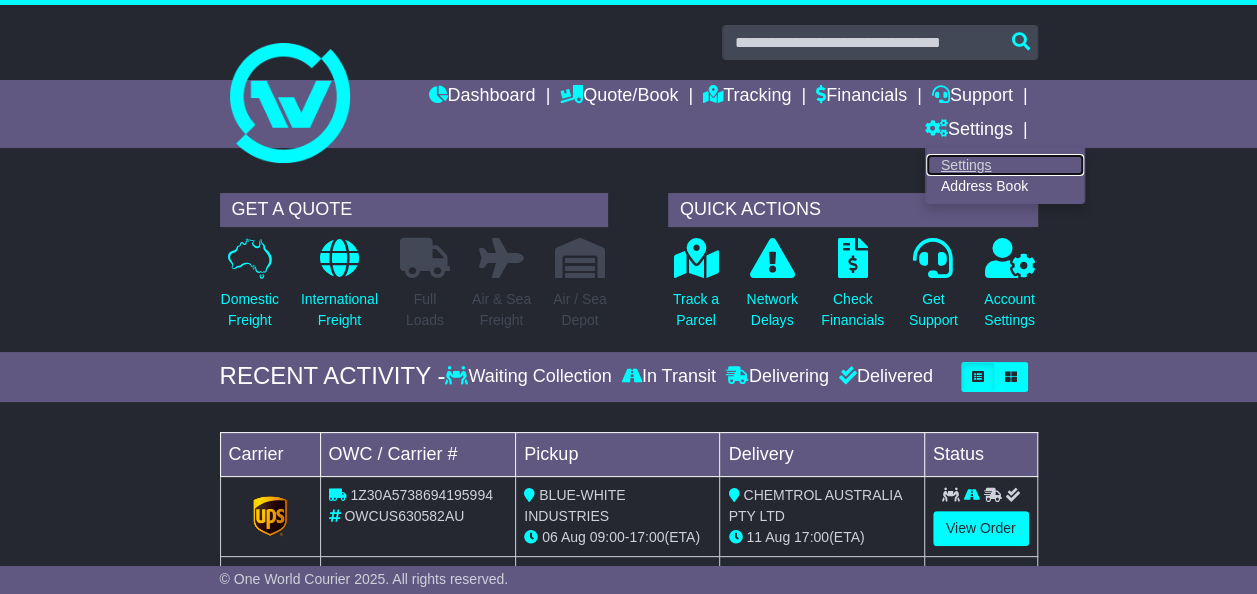 click on "Settings" at bounding box center (1005, 165) 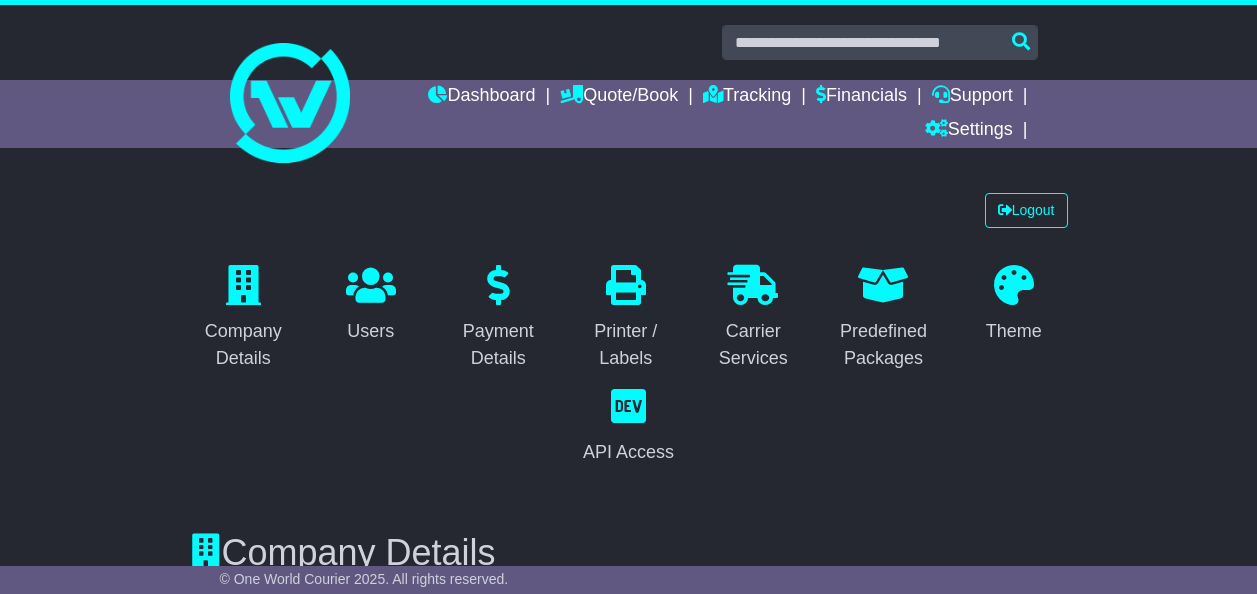 select on "**********" 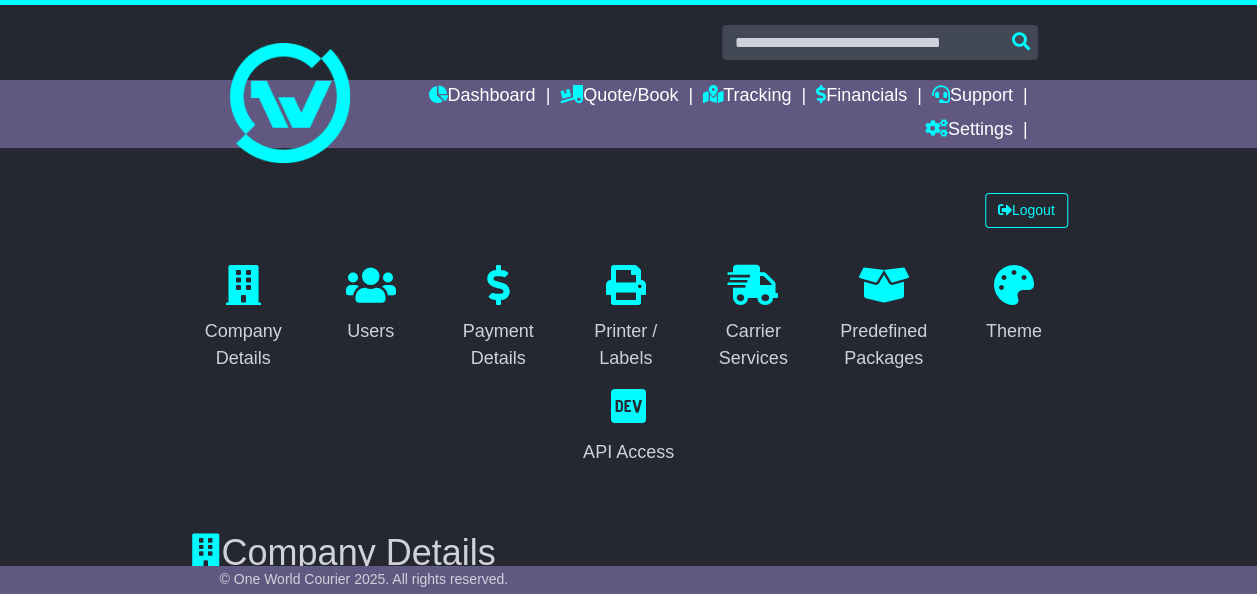 scroll, scrollTop: 0, scrollLeft: 0, axis: both 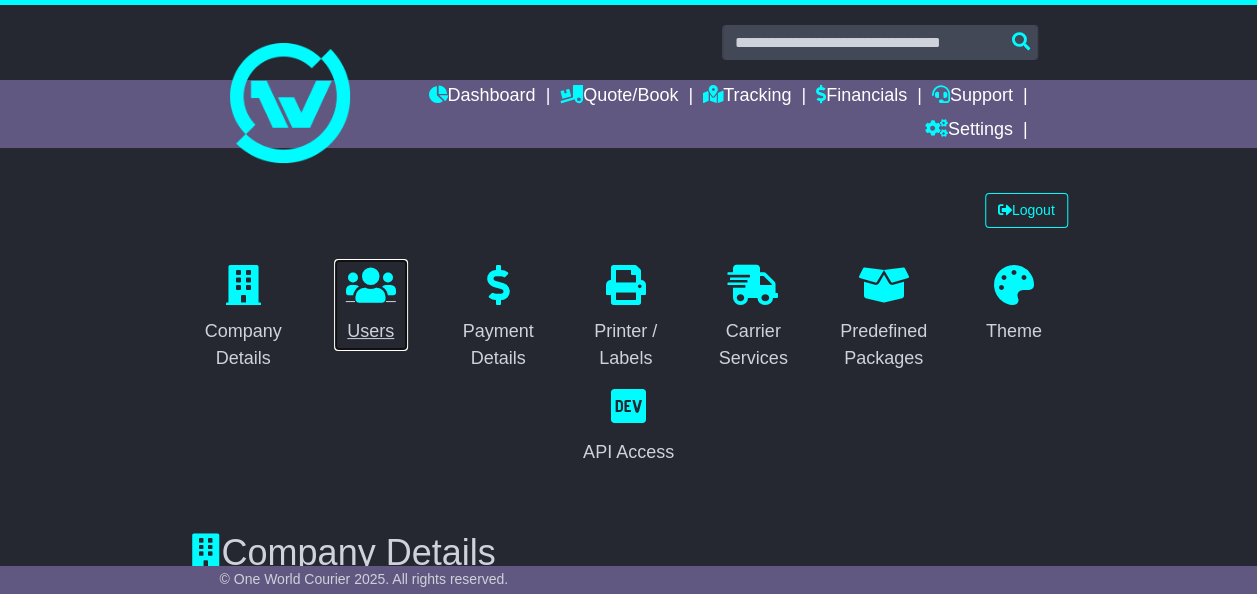 click at bounding box center [371, 285] 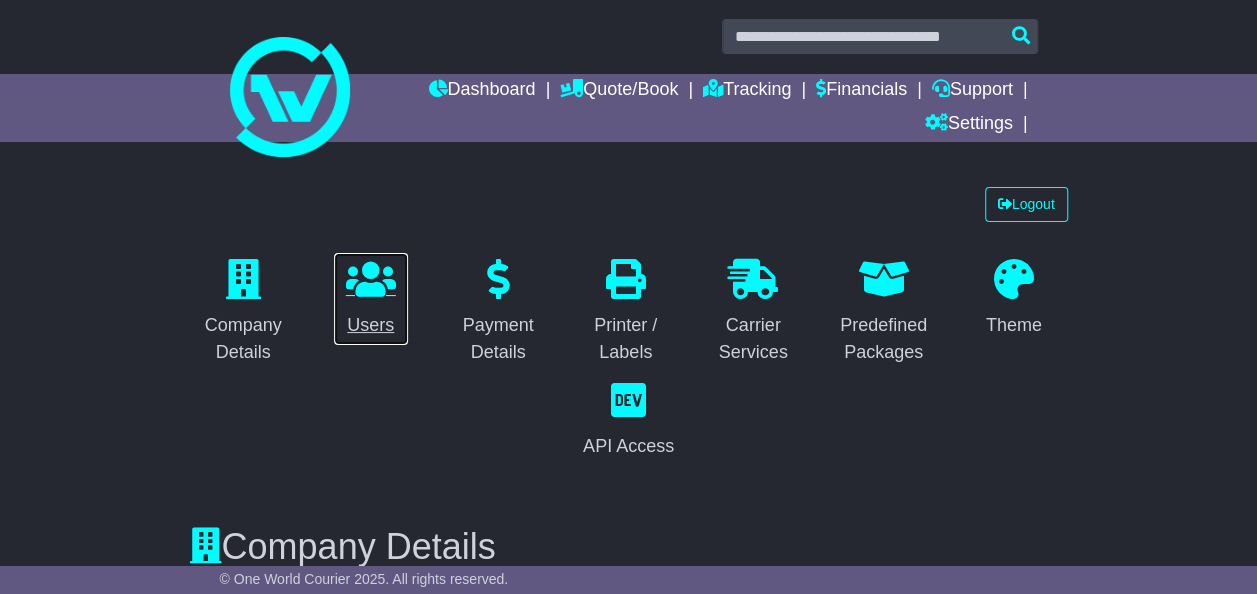 scroll, scrollTop: 0, scrollLeft: 0, axis: both 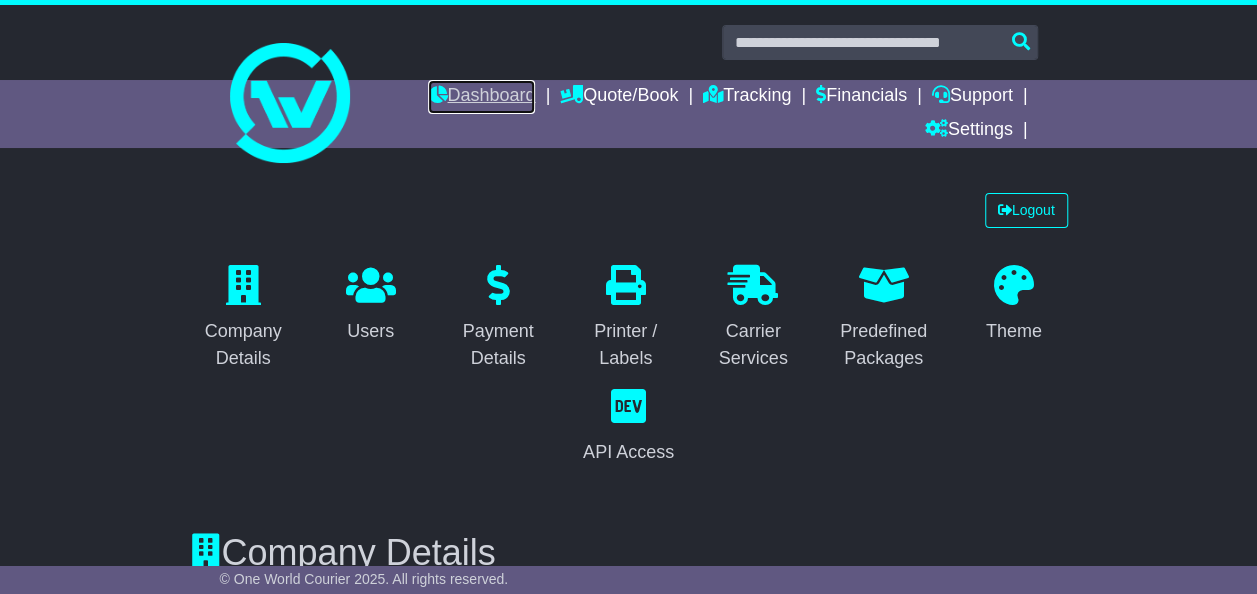 click on "Dashboard" at bounding box center (481, 97) 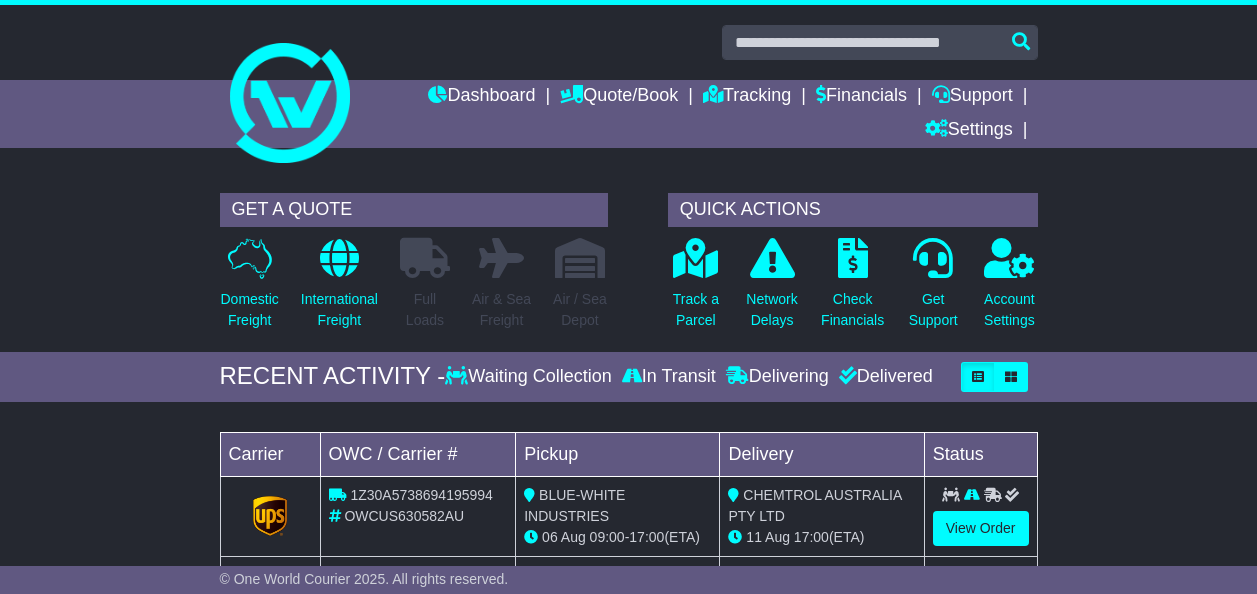 scroll, scrollTop: 0, scrollLeft: 0, axis: both 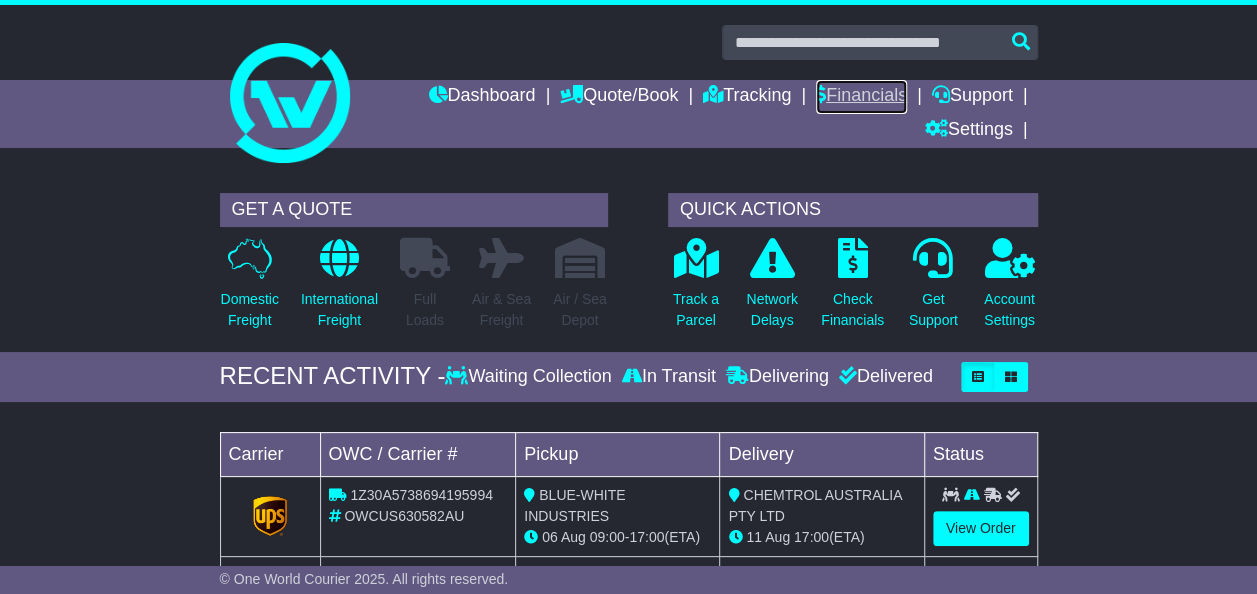 click on "Financials" at bounding box center (861, 97) 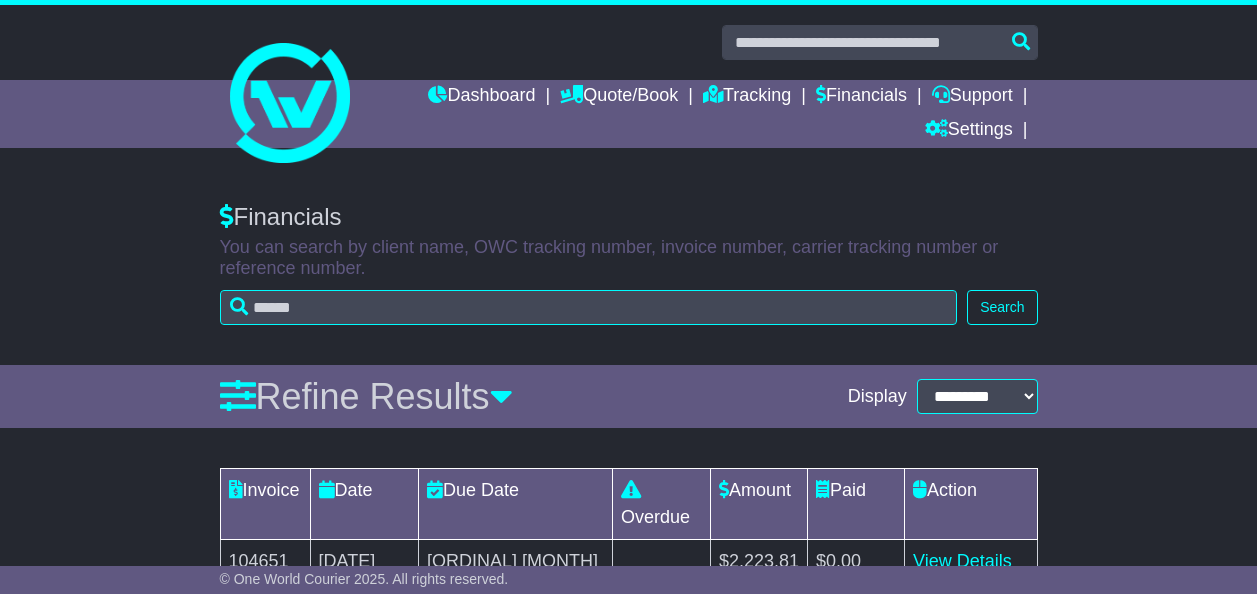 scroll, scrollTop: 0, scrollLeft: 0, axis: both 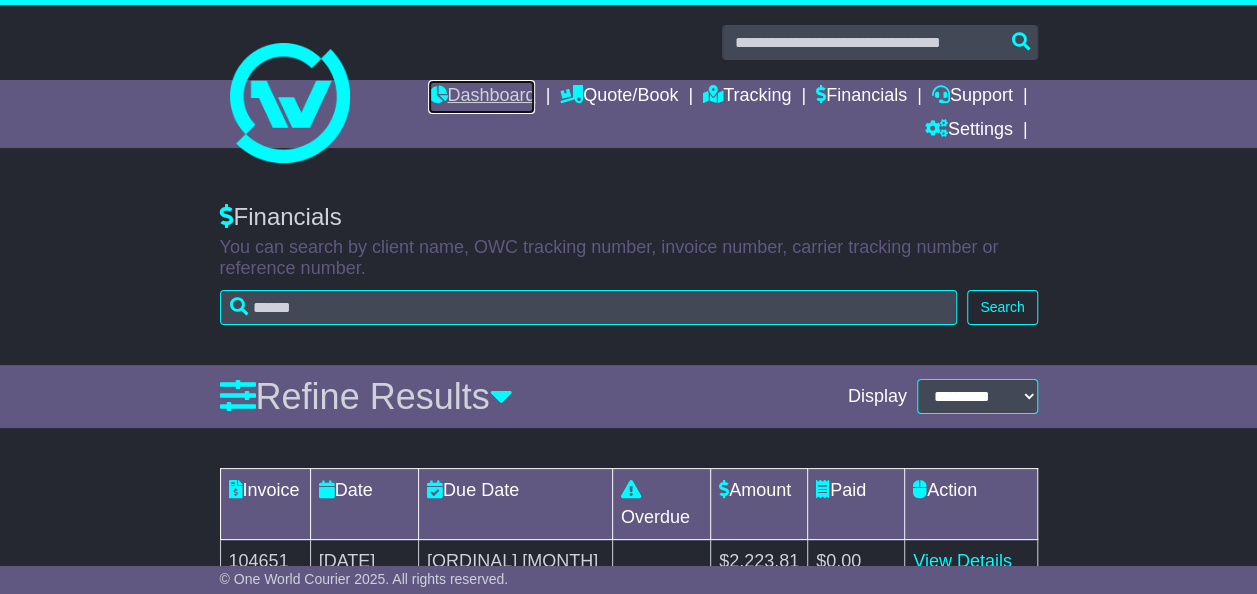 click on "Dashboard" at bounding box center [481, 97] 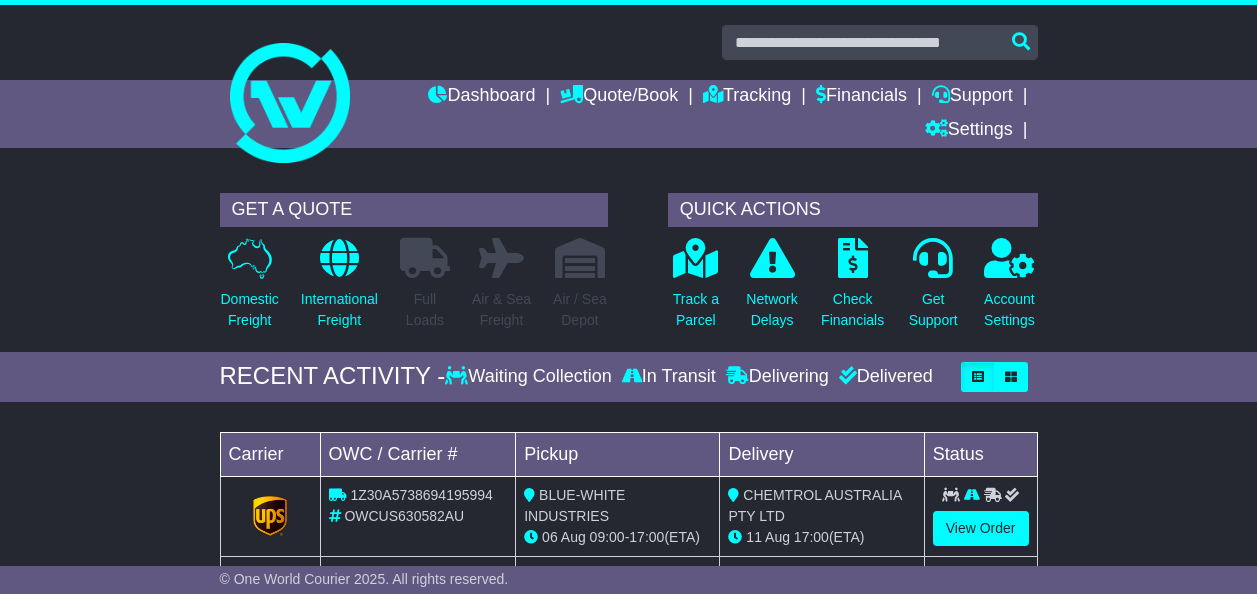 scroll, scrollTop: 0, scrollLeft: 0, axis: both 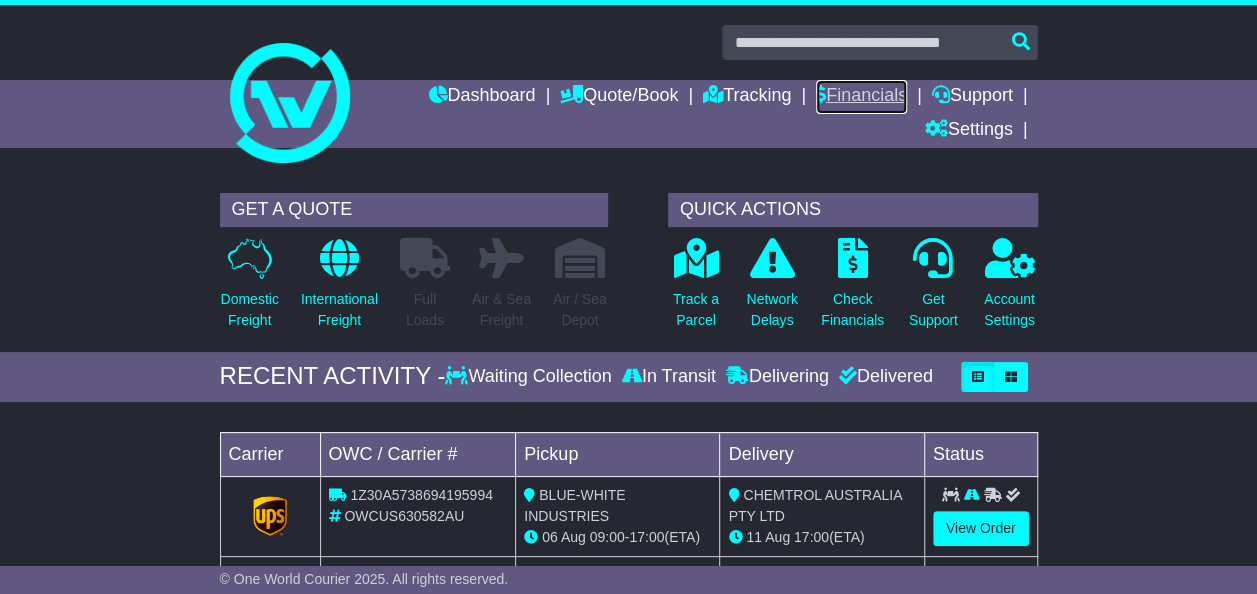 click on "Financials" at bounding box center [861, 97] 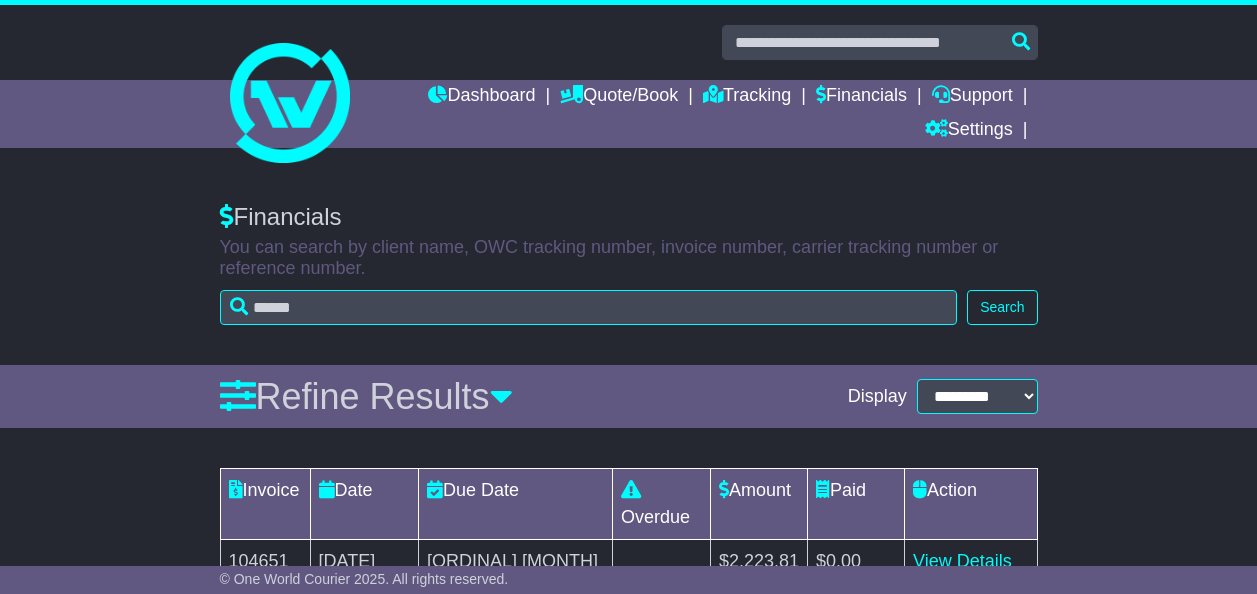 scroll, scrollTop: 0, scrollLeft: 0, axis: both 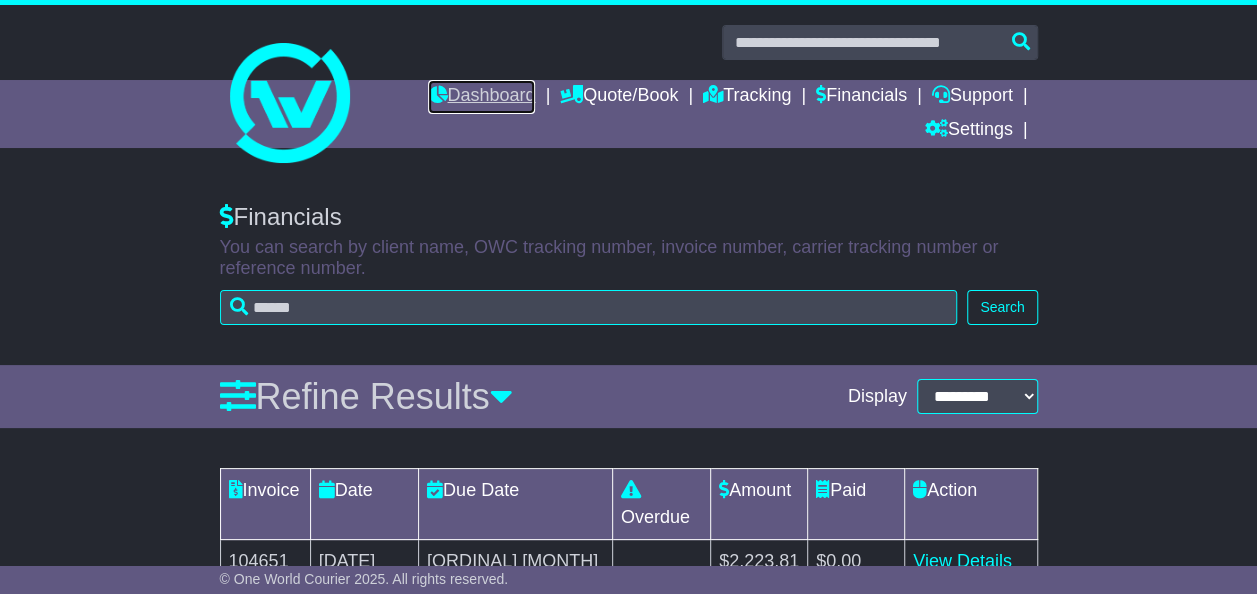 click on "Dashboard" at bounding box center (481, 97) 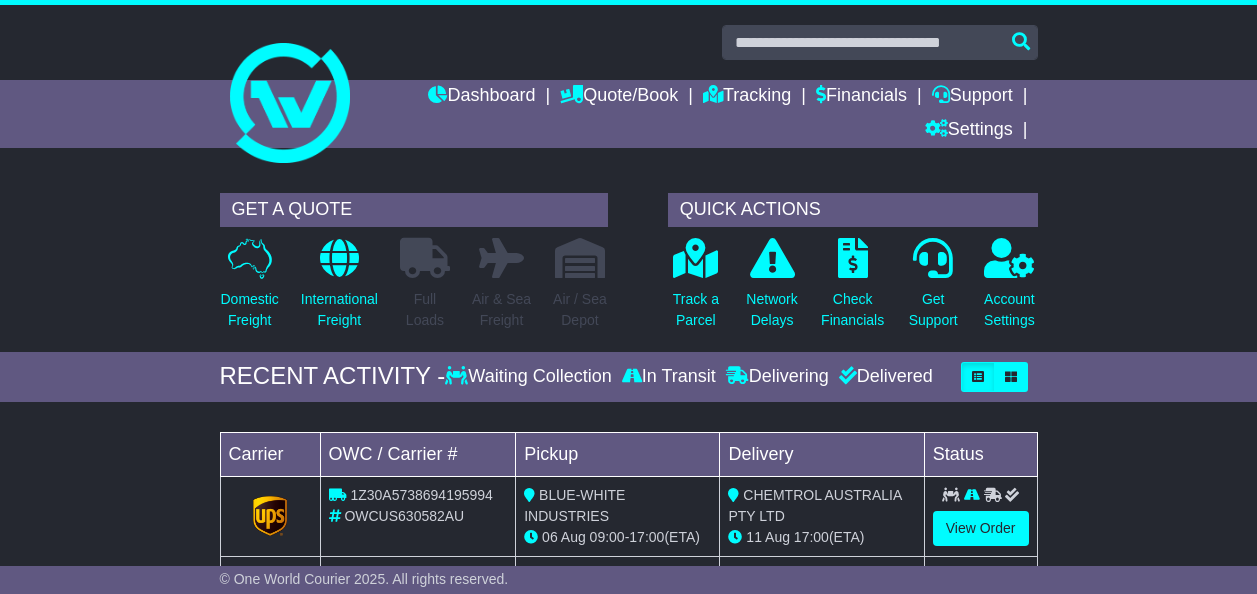 scroll, scrollTop: 0, scrollLeft: 0, axis: both 